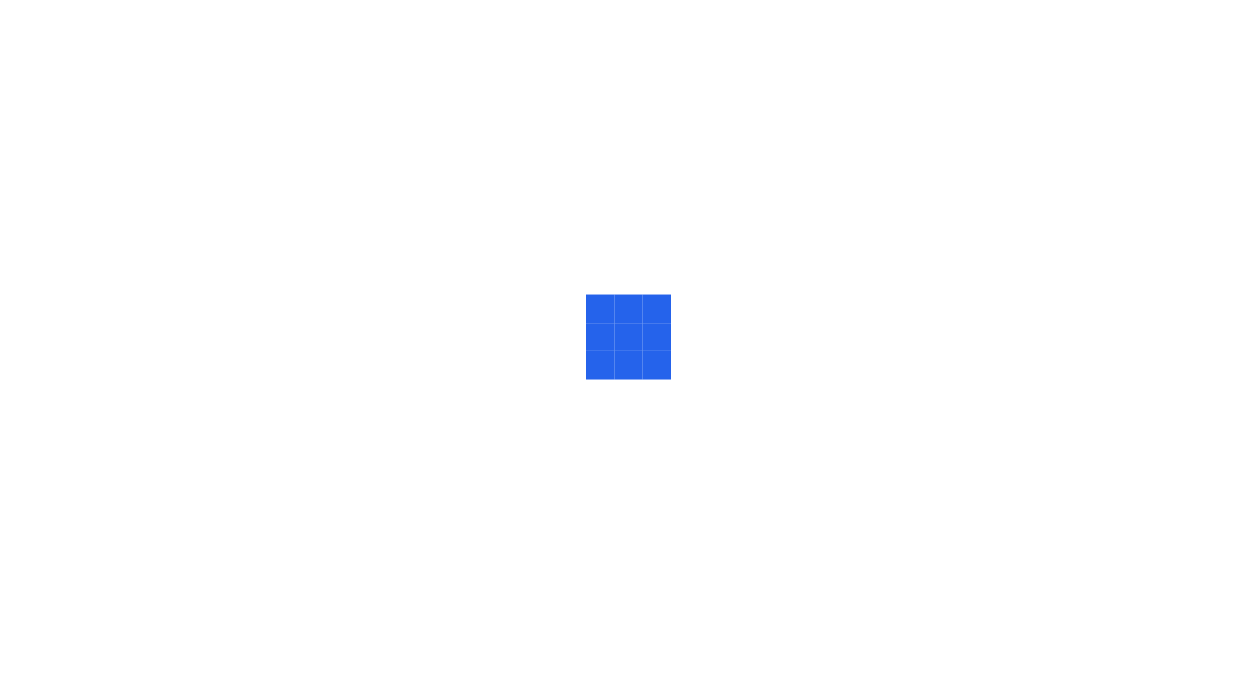 scroll, scrollTop: 0, scrollLeft: 0, axis: both 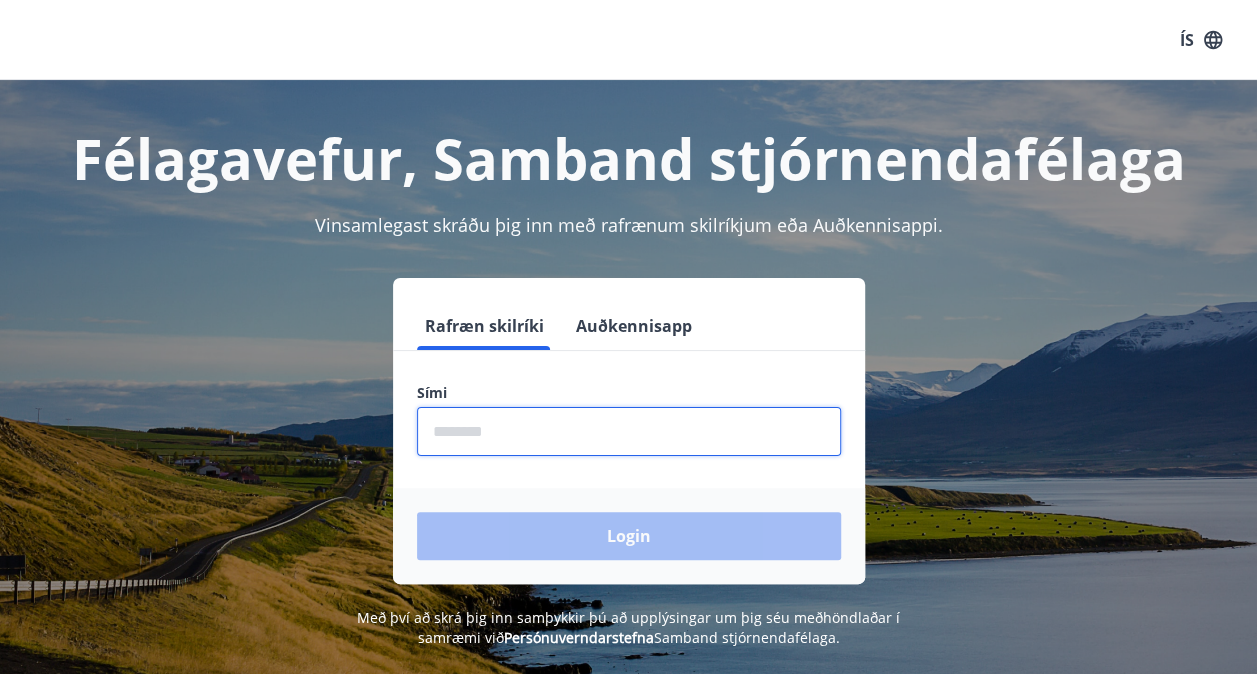 click at bounding box center (629, 431) 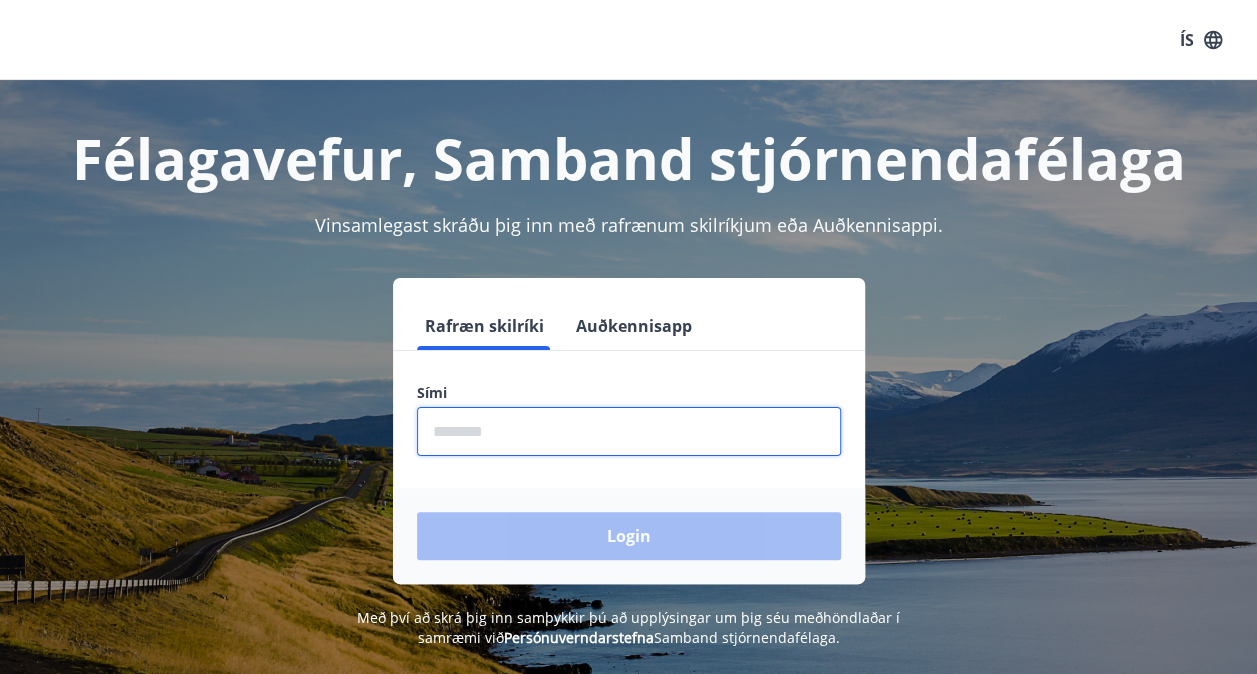 type on "********" 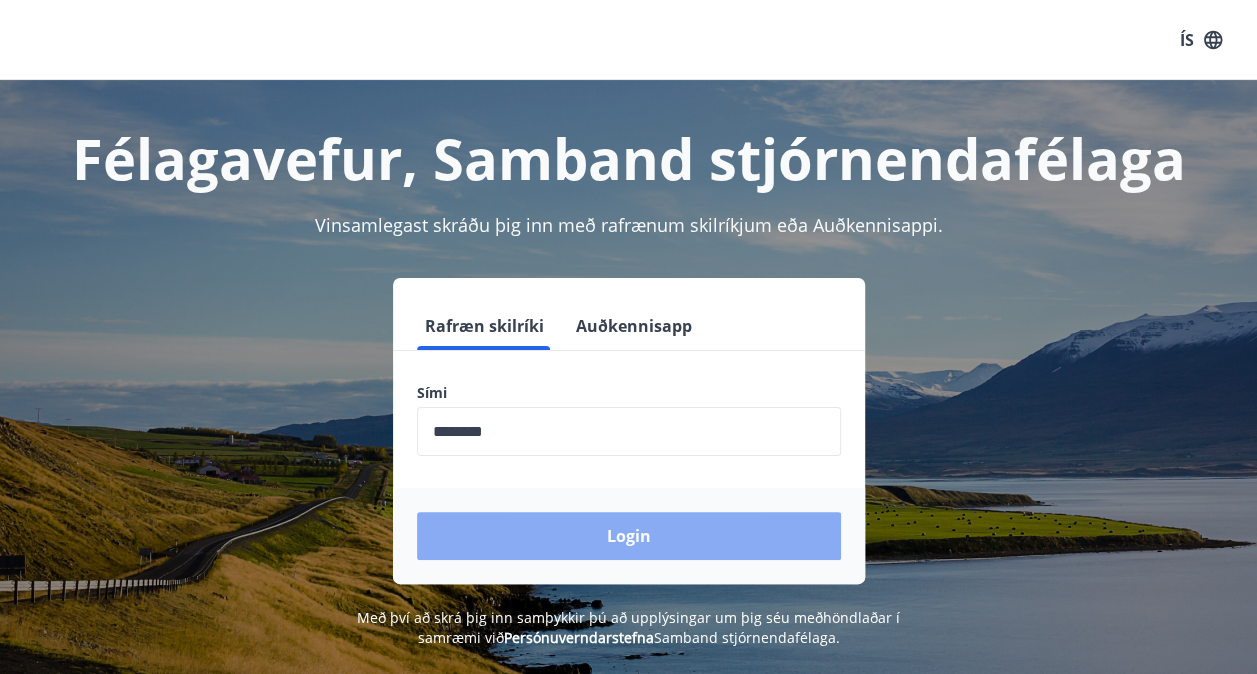 click on "Login" at bounding box center (629, 536) 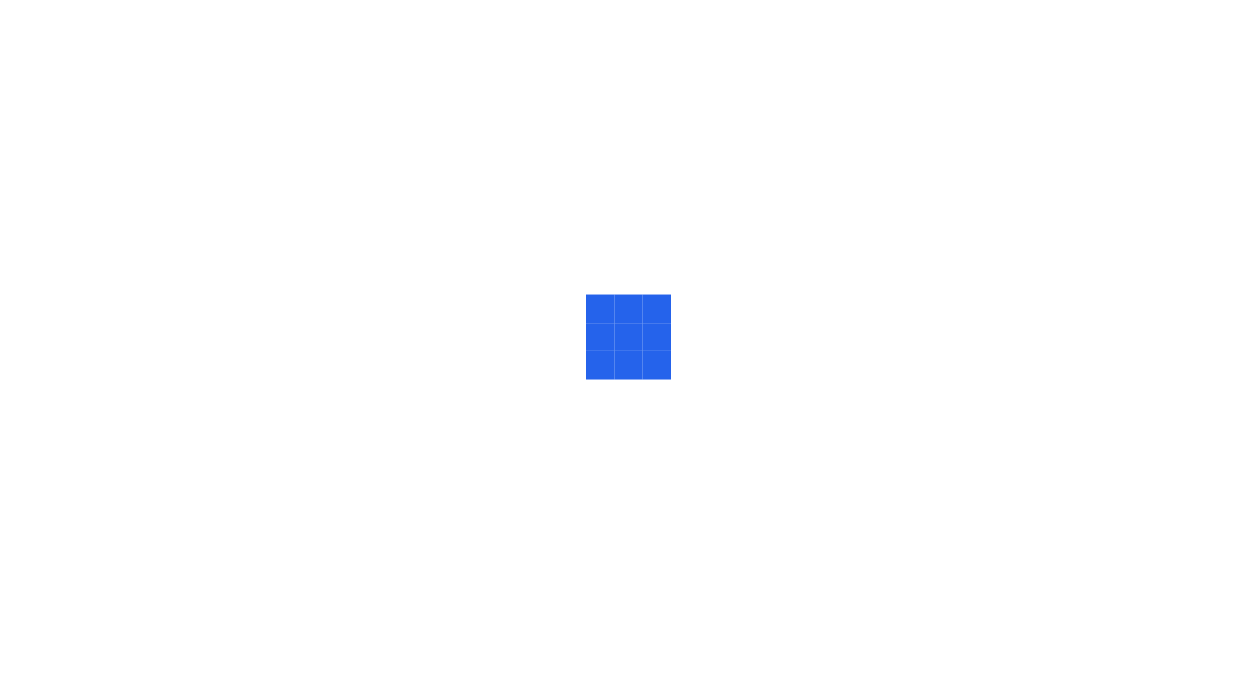 scroll, scrollTop: 0, scrollLeft: 0, axis: both 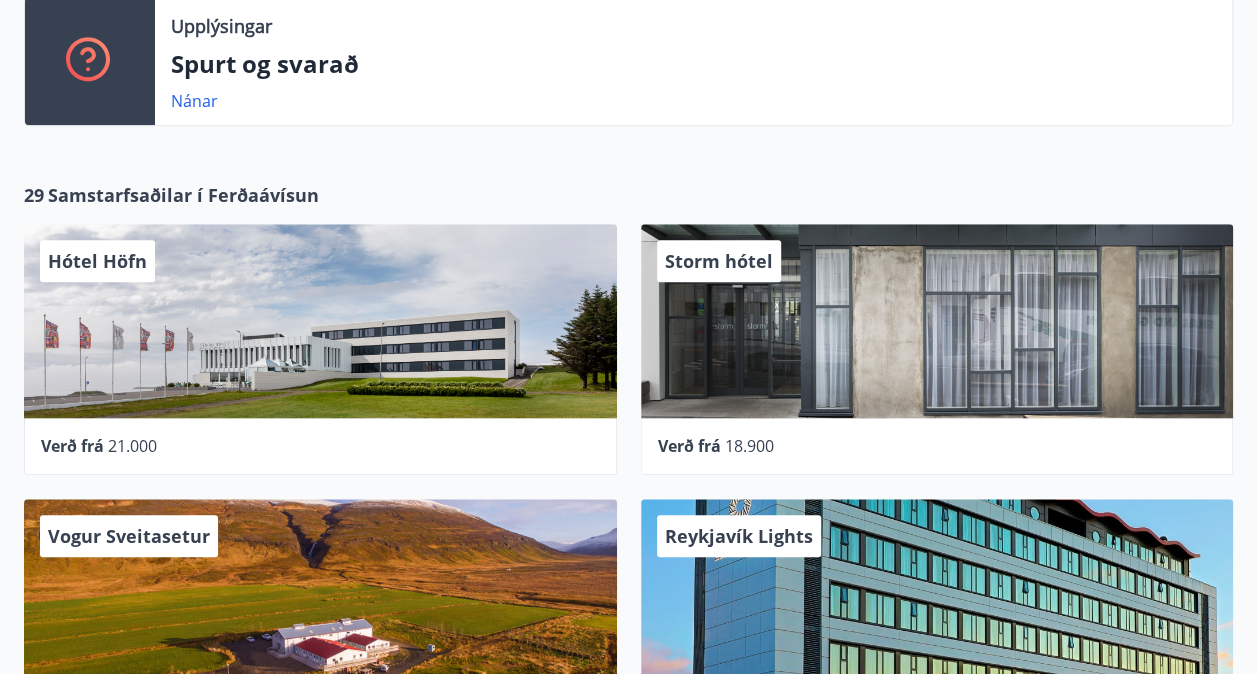 click on "Samstarfsaðilar í Ferðaávísun" at bounding box center [183, 195] 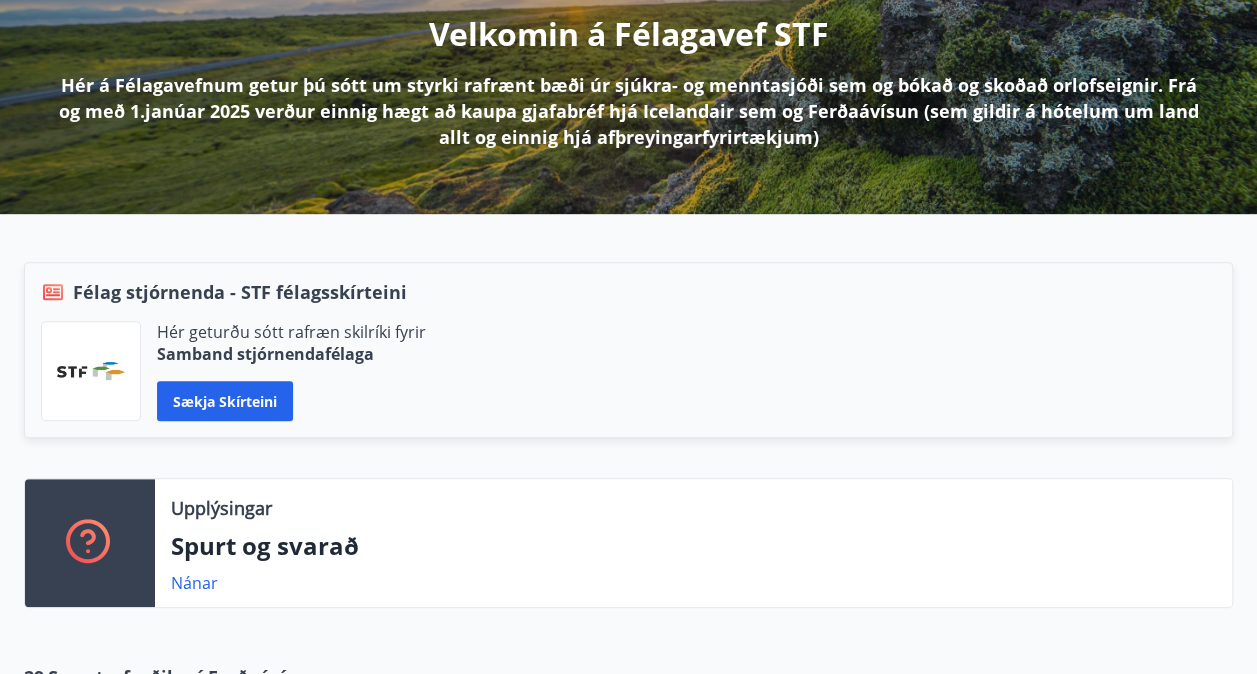 scroll, scrollTop: 251, scrollLeft: 0, axis: vertical 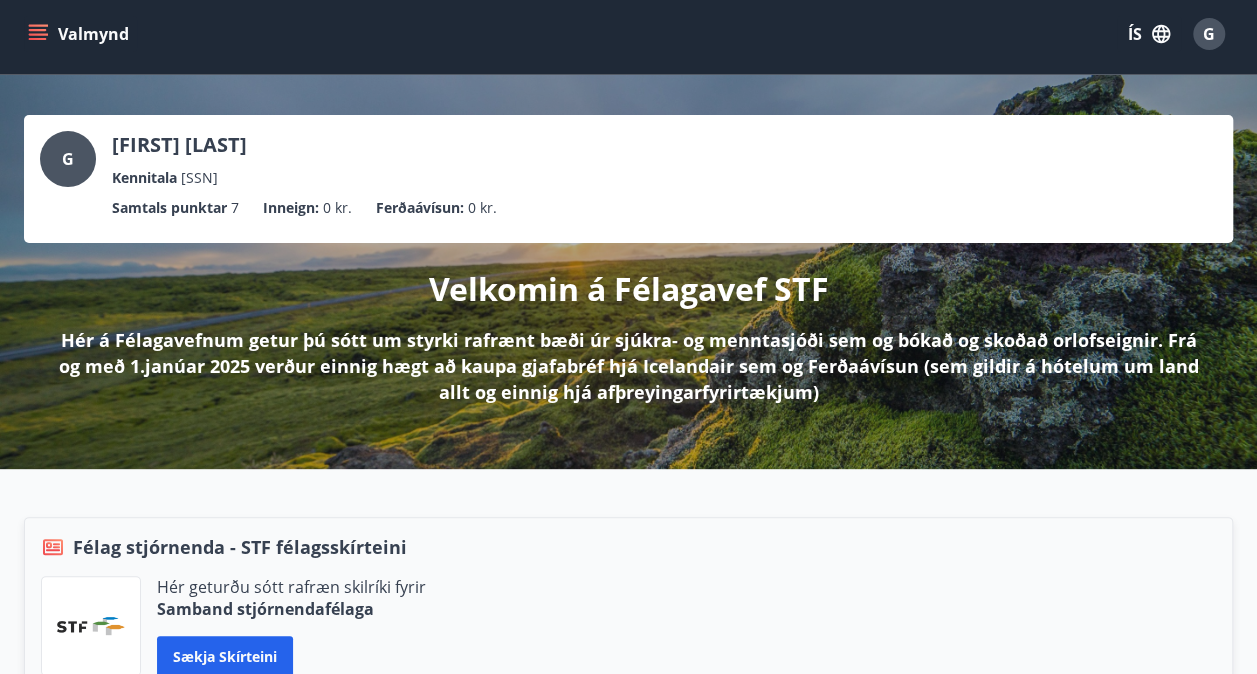 click 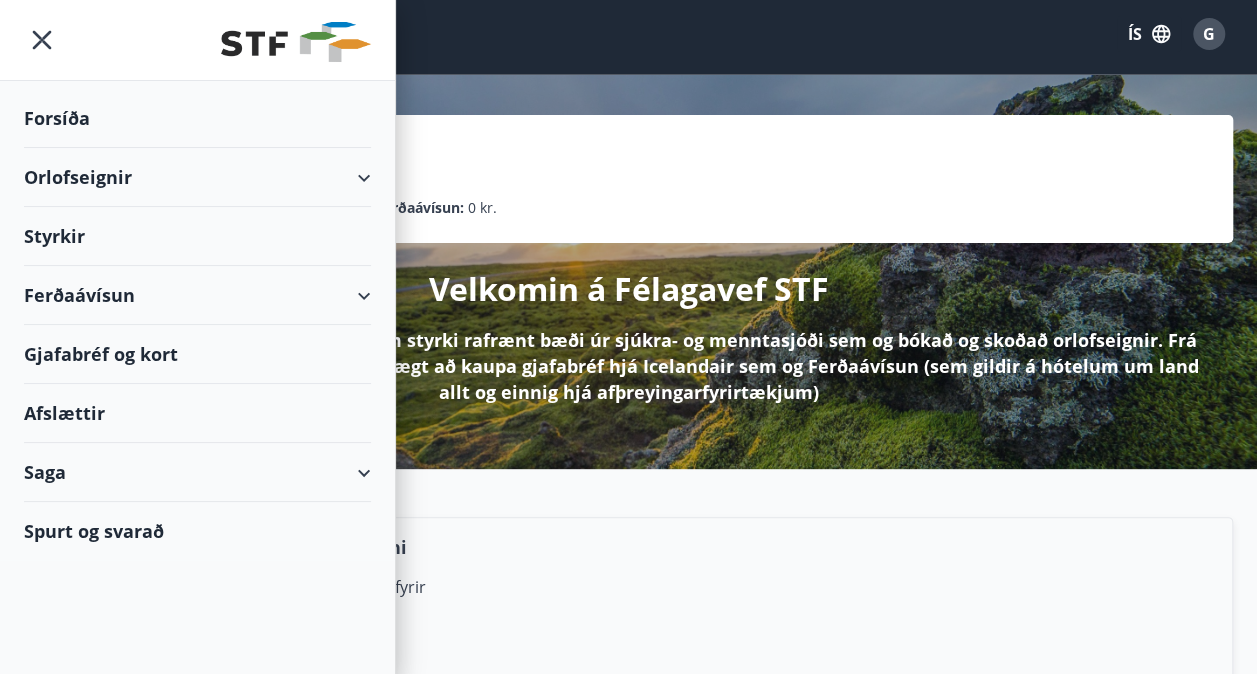 click on "Styrkir" at bounding box center [197, 118] 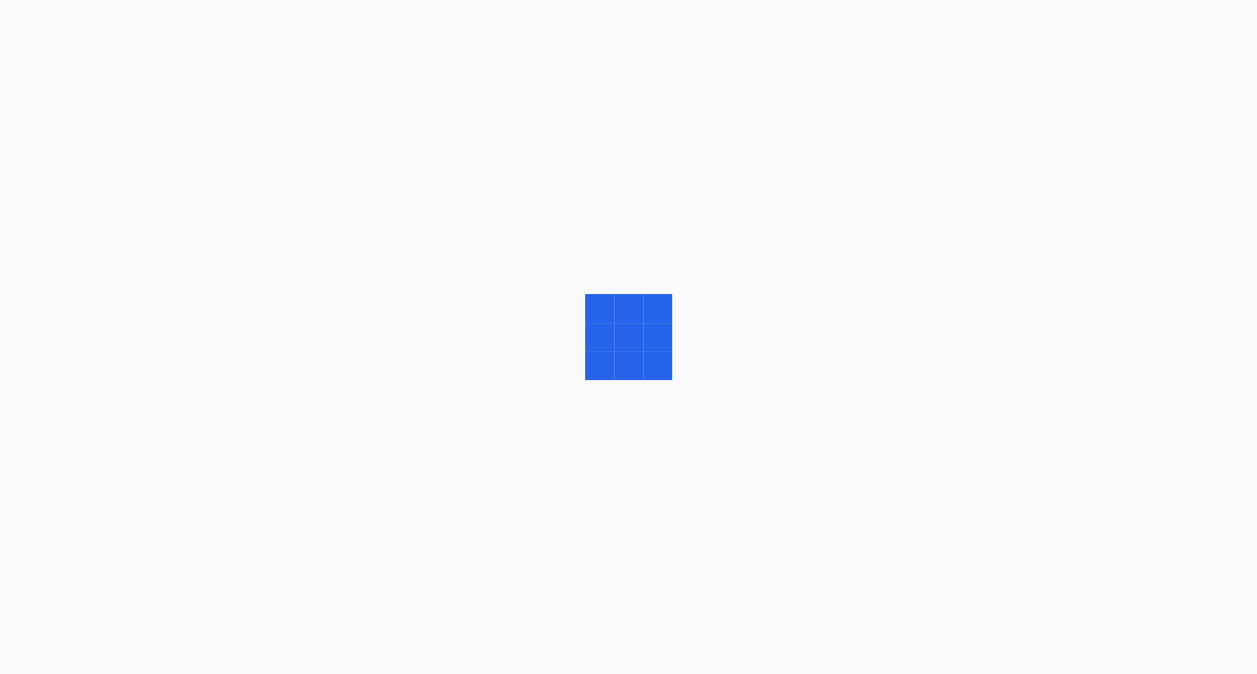 scroll, scrollTop: 0, scrollLeft: 0, axis: both 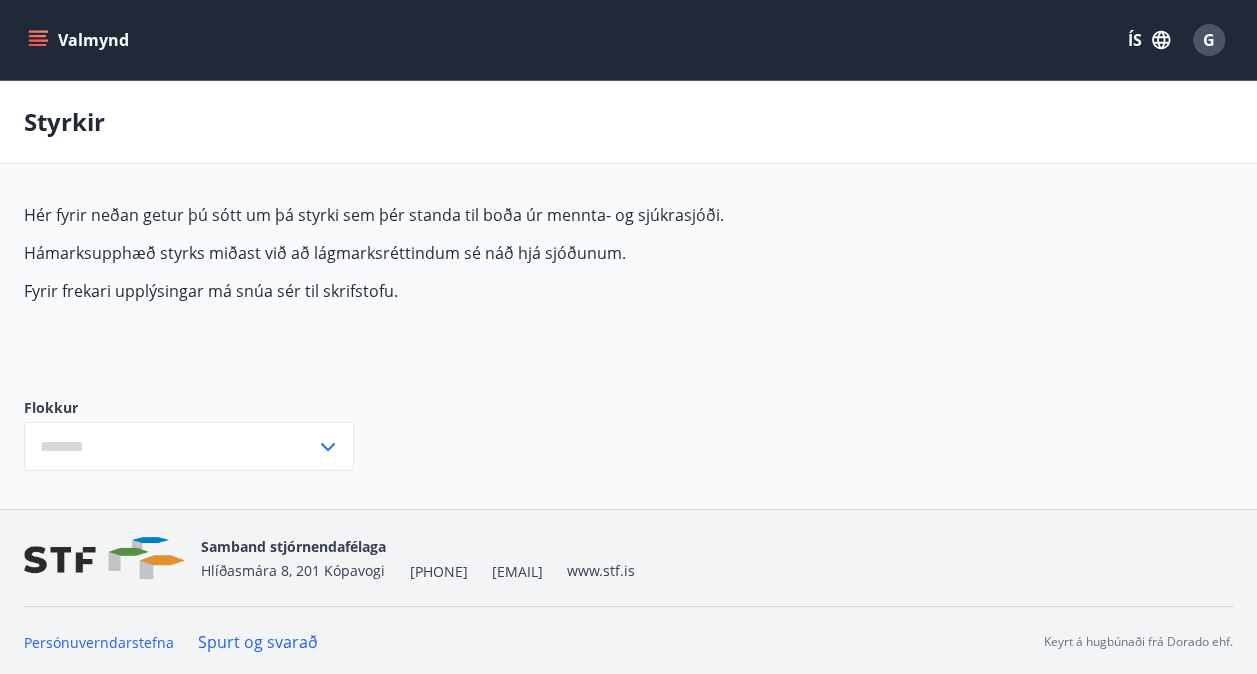 type on "***" 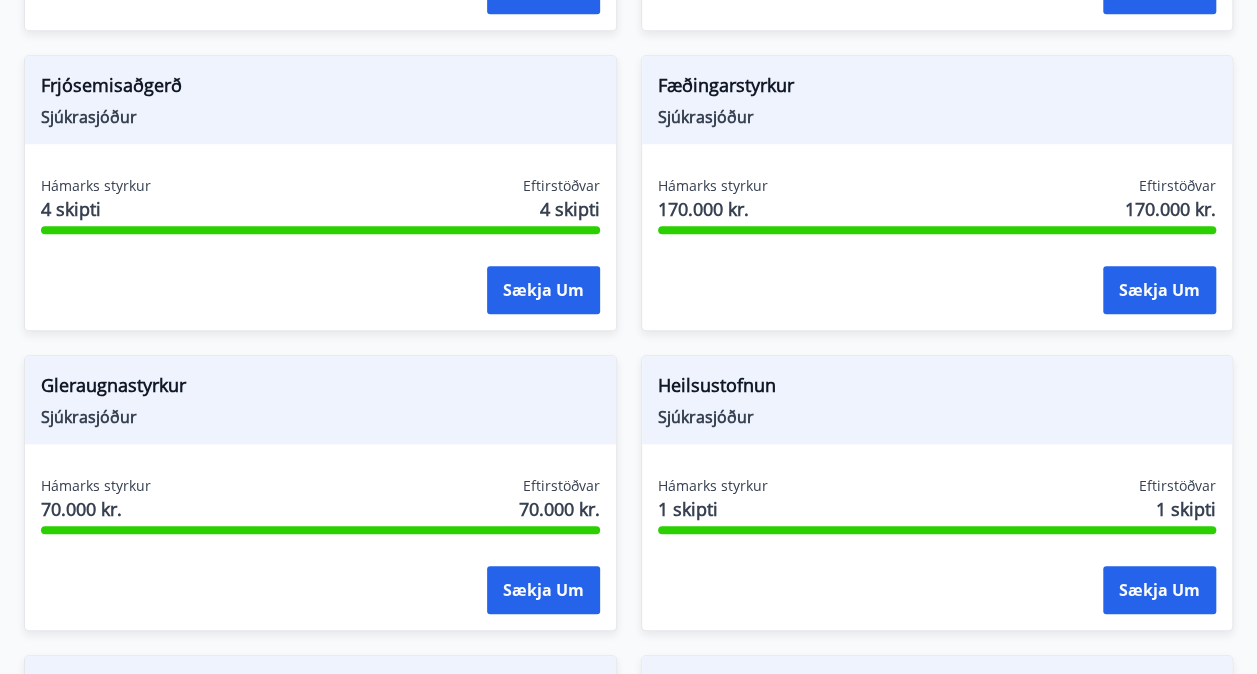 scroll, scrollTop: 740, scrollLeft: 0, axis: vertical 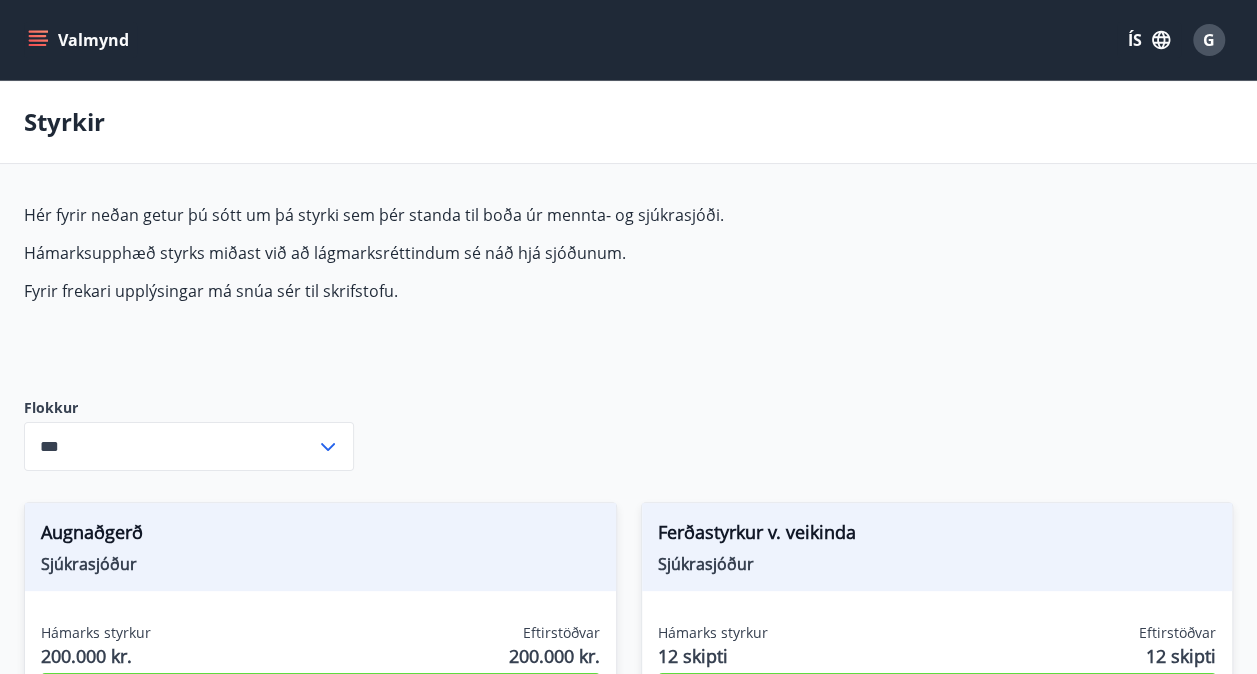 click on "Valmynd ÍS G" at bounding box center [628, 40] 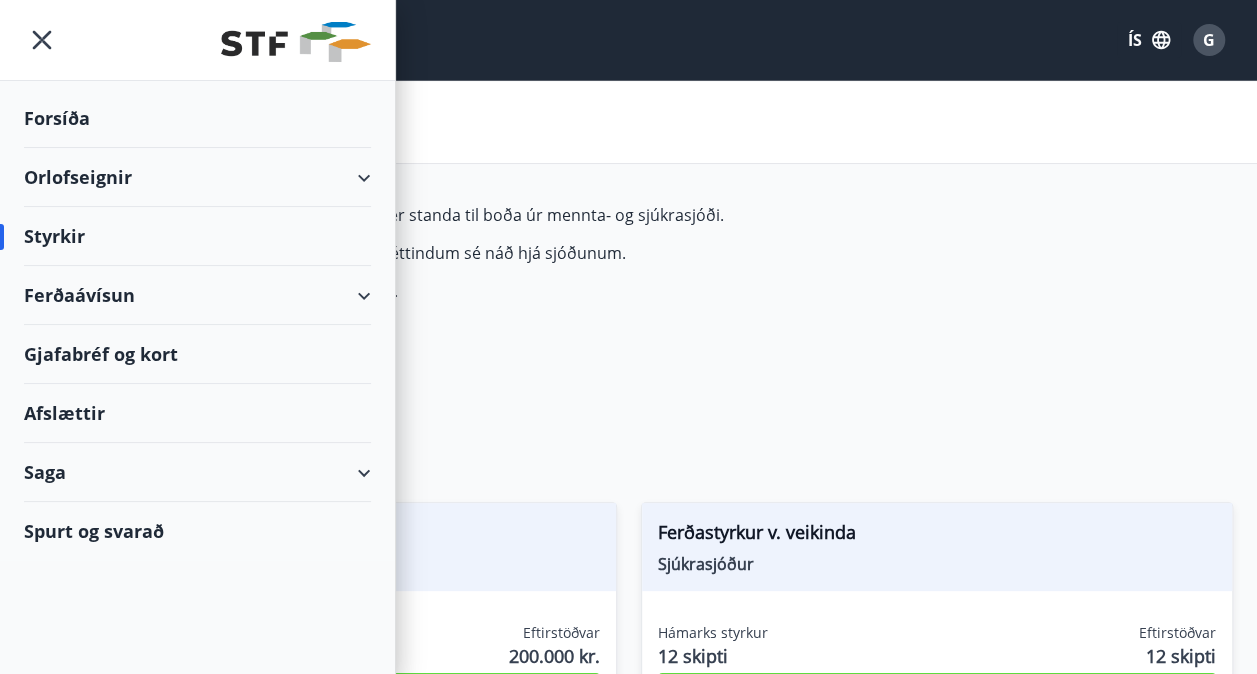 click on "Afslættir" at bounding box center [197, 413] 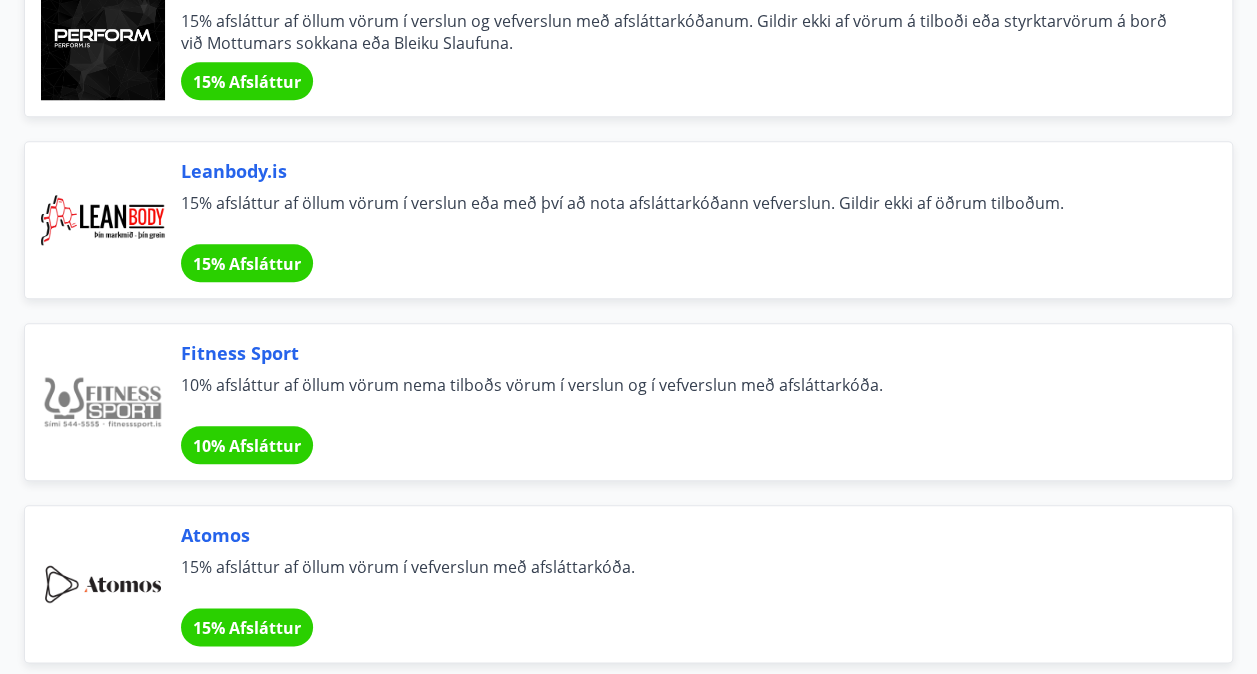 scroll, scrollTop: 0, scrollLeft: 0, axis: both 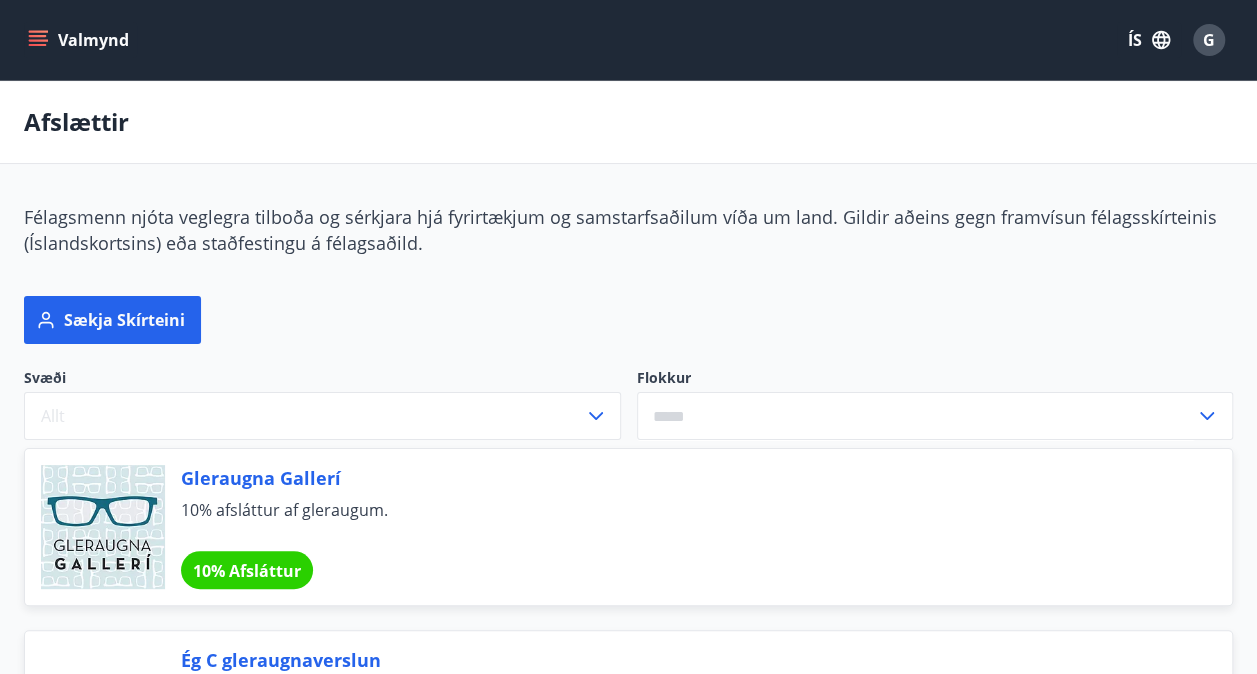click 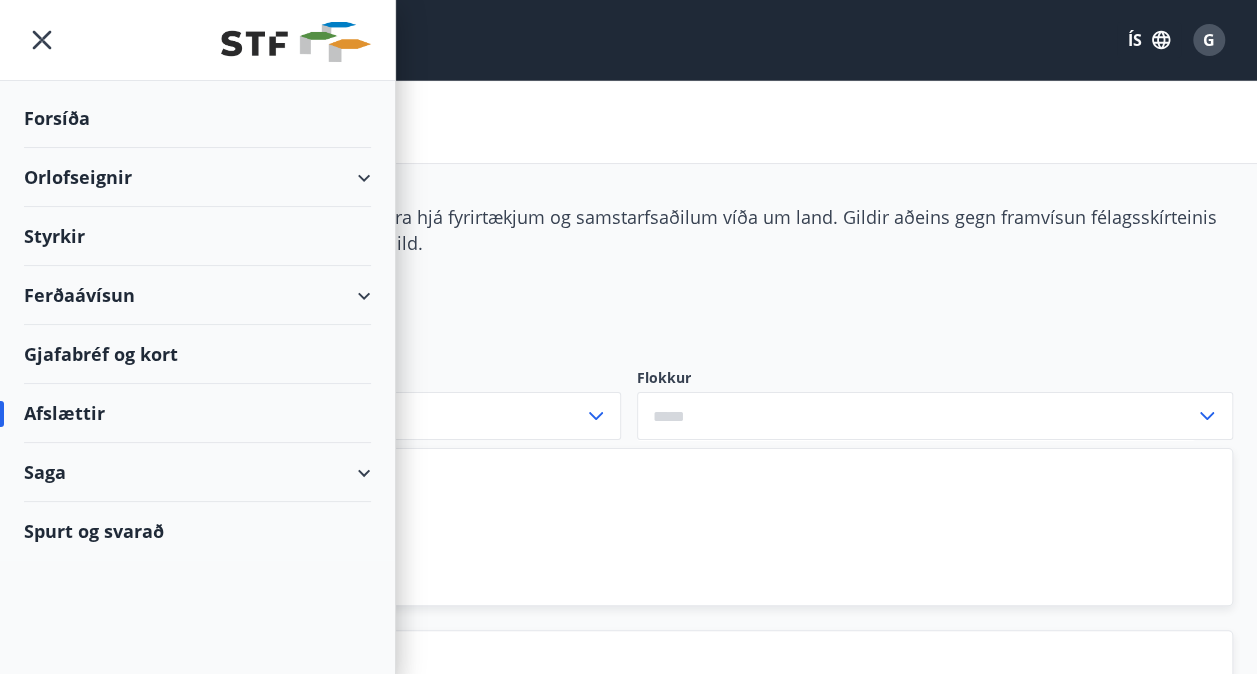 click on "Gjafabréf og kort" at bounding box center (197, 354) 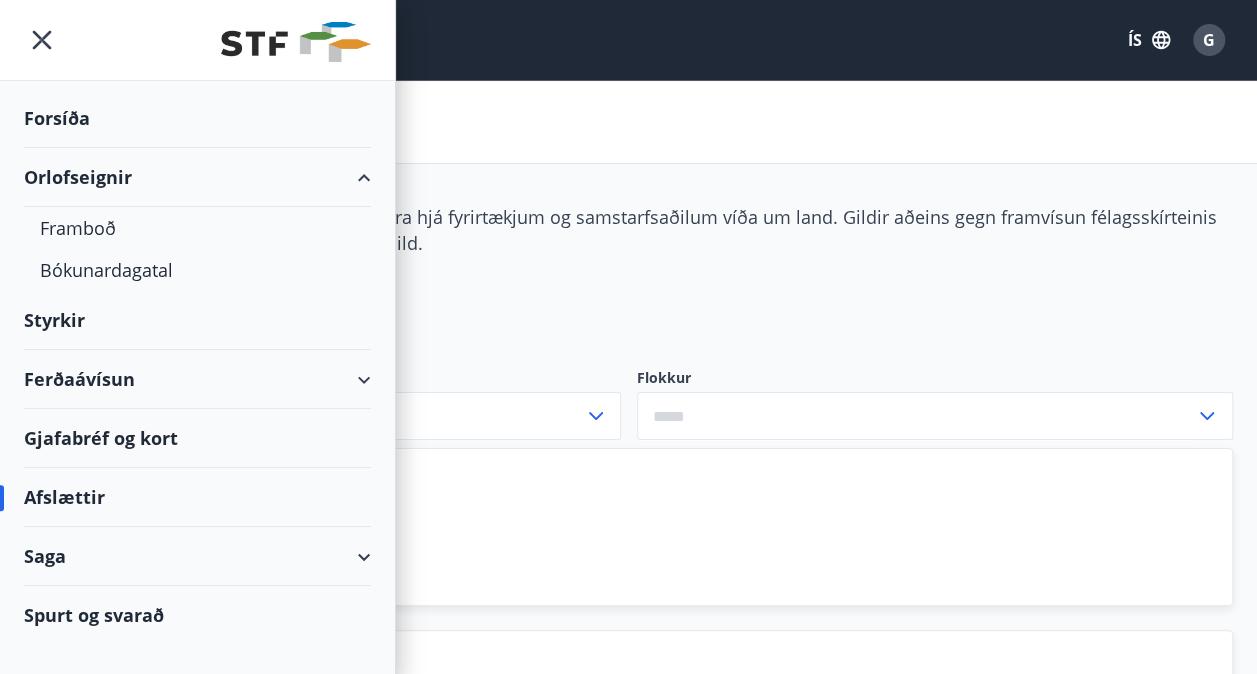 click on "Orlofseignir" at bounding box center (197, 177) 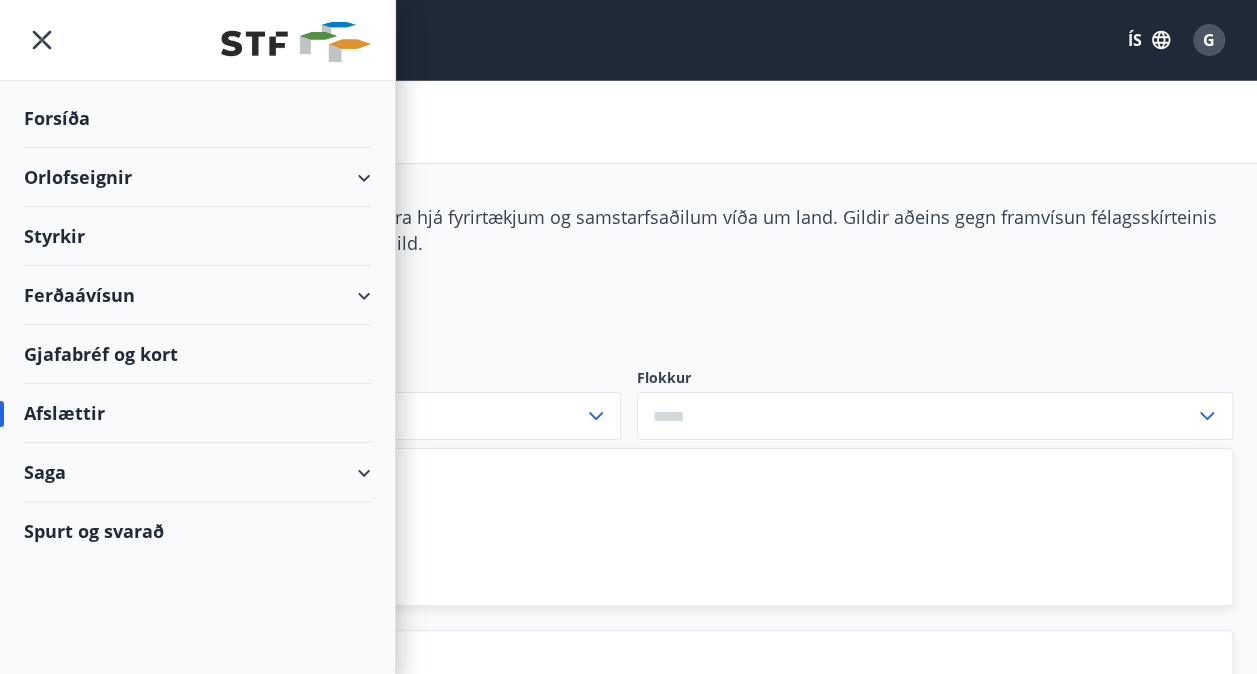click on "Ferðaávísun" at bounding box center [197, 295] 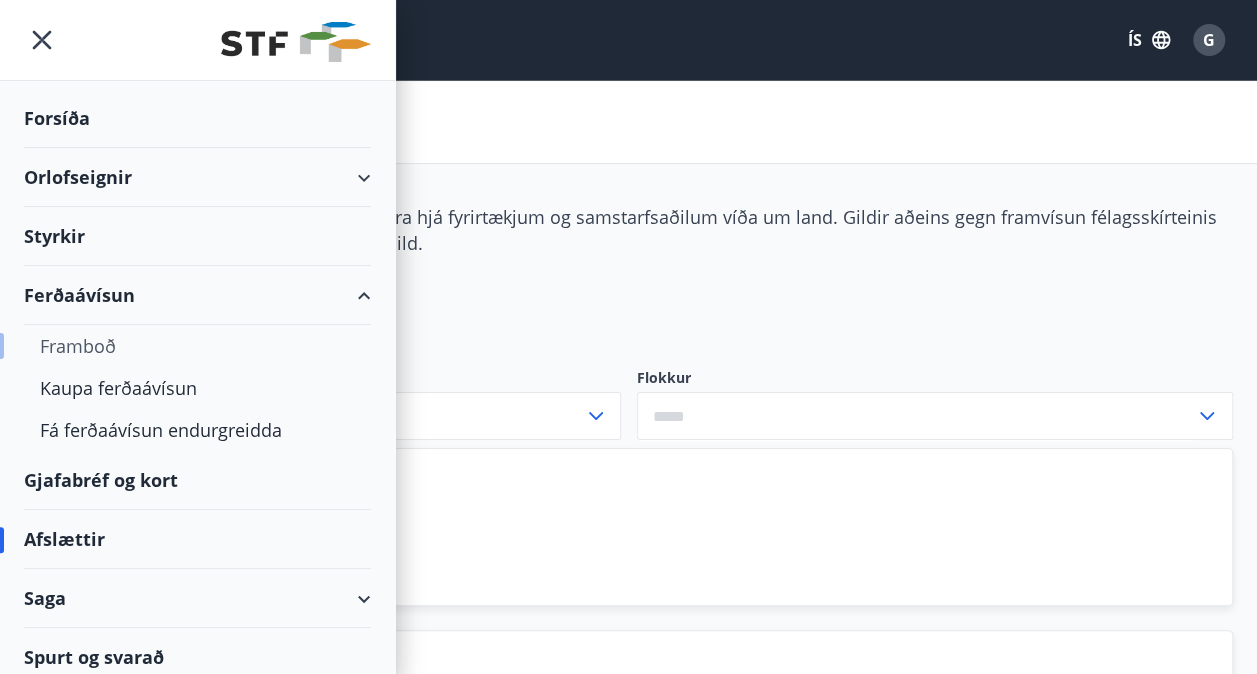 click on "Framboð" at bounding box center (197, 346) 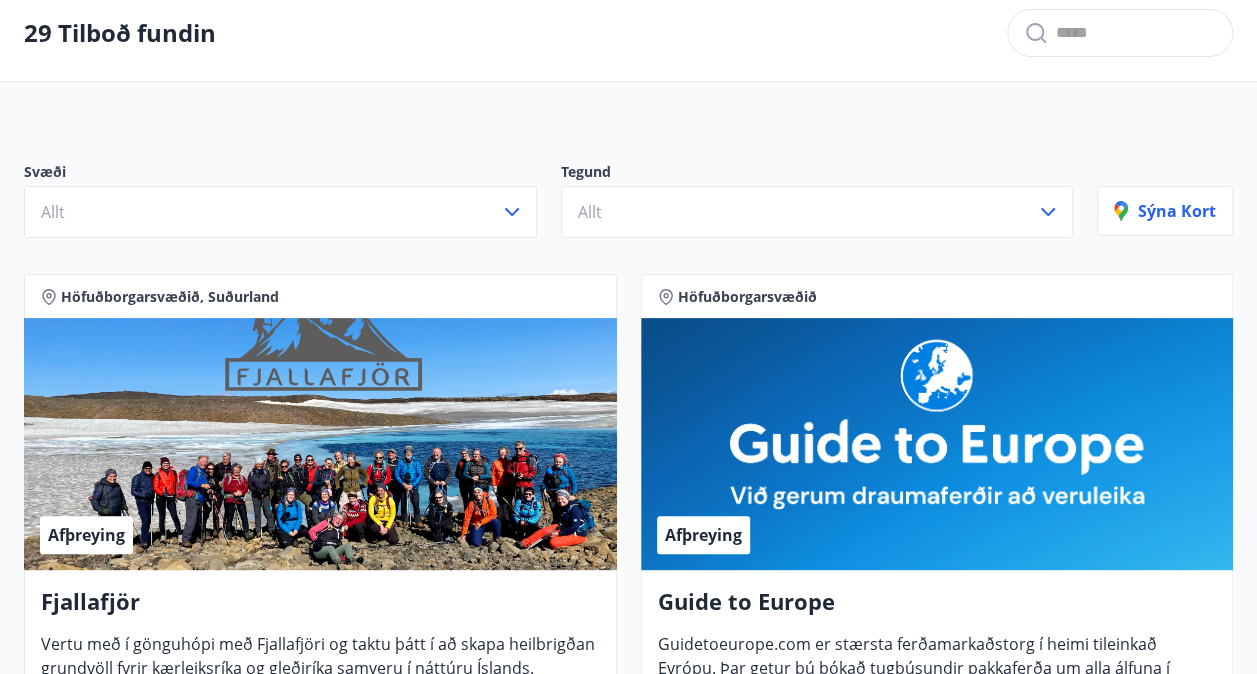 scroll, scrollTop: 58, scrollLeft: 0, axis: vertical 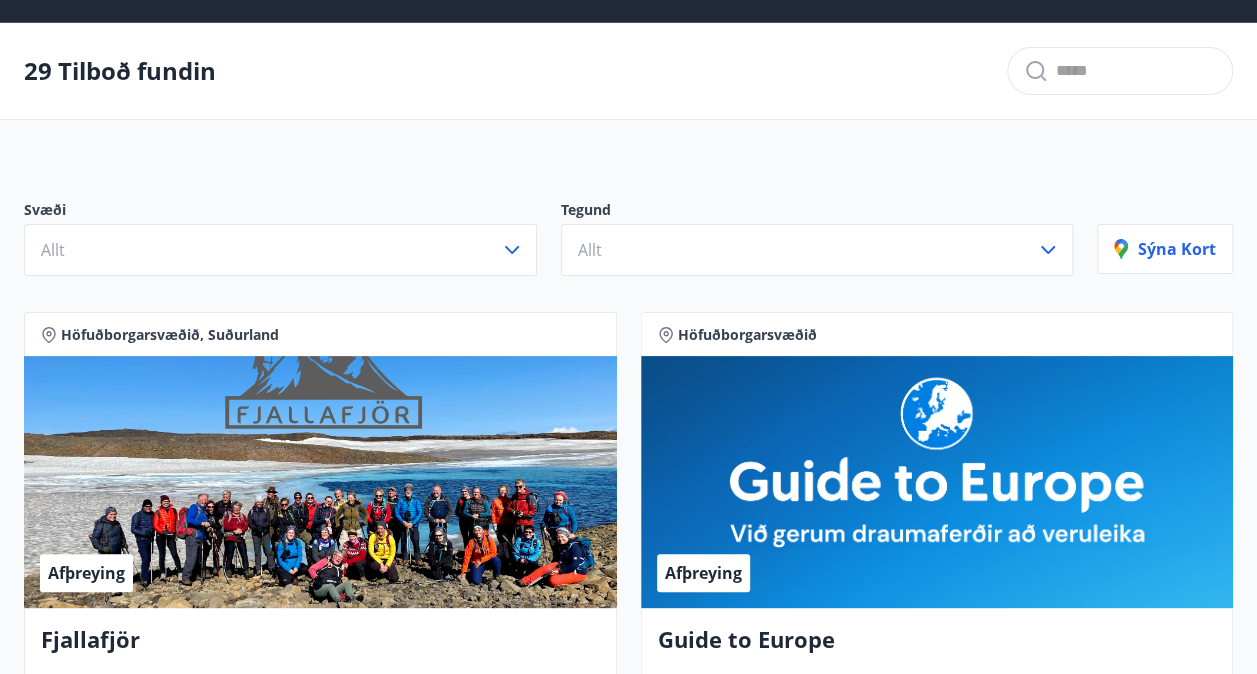 click on "Höfuðborgarsvæðið" at bounding box center (937, 335) 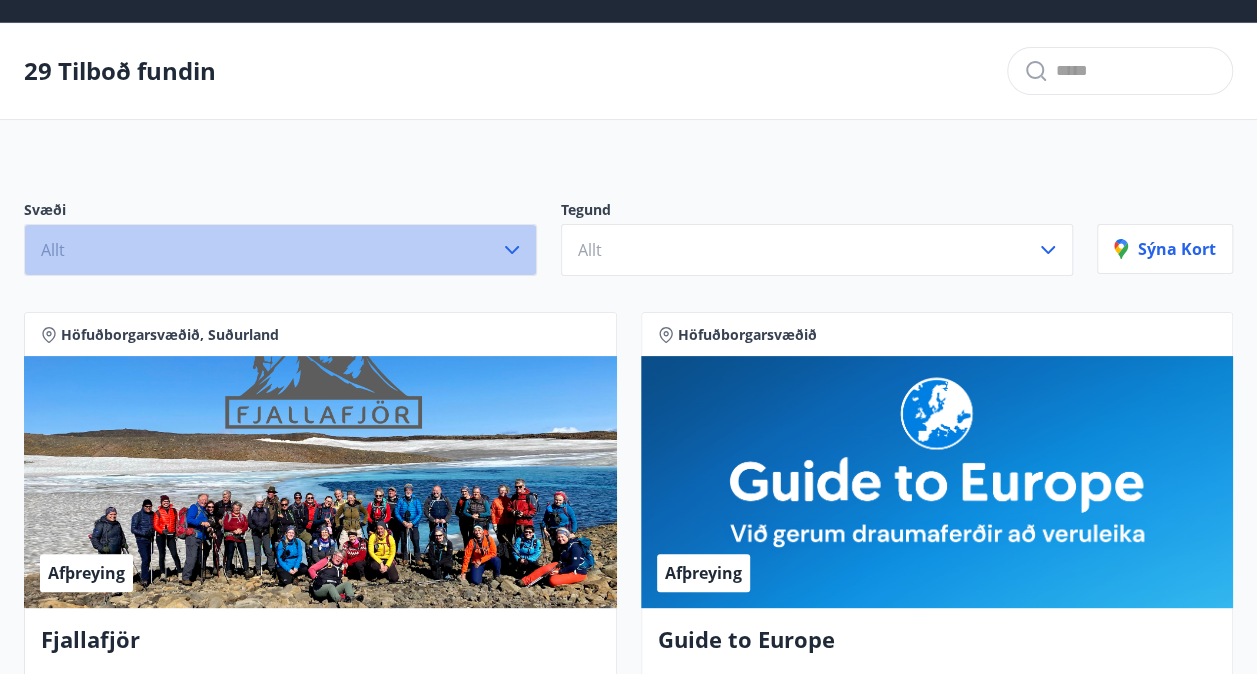 click on "Allt" at bounding box center [280, 250] 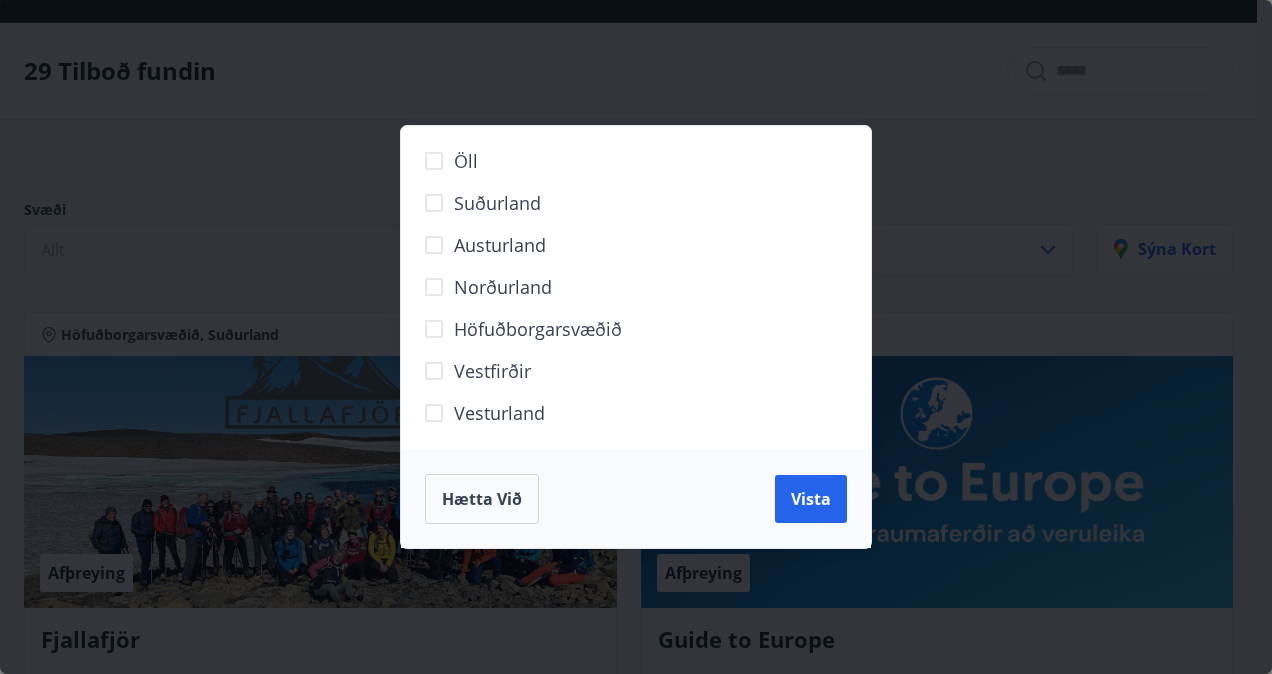 click on "Austurland" at bounding box center (500, 245) 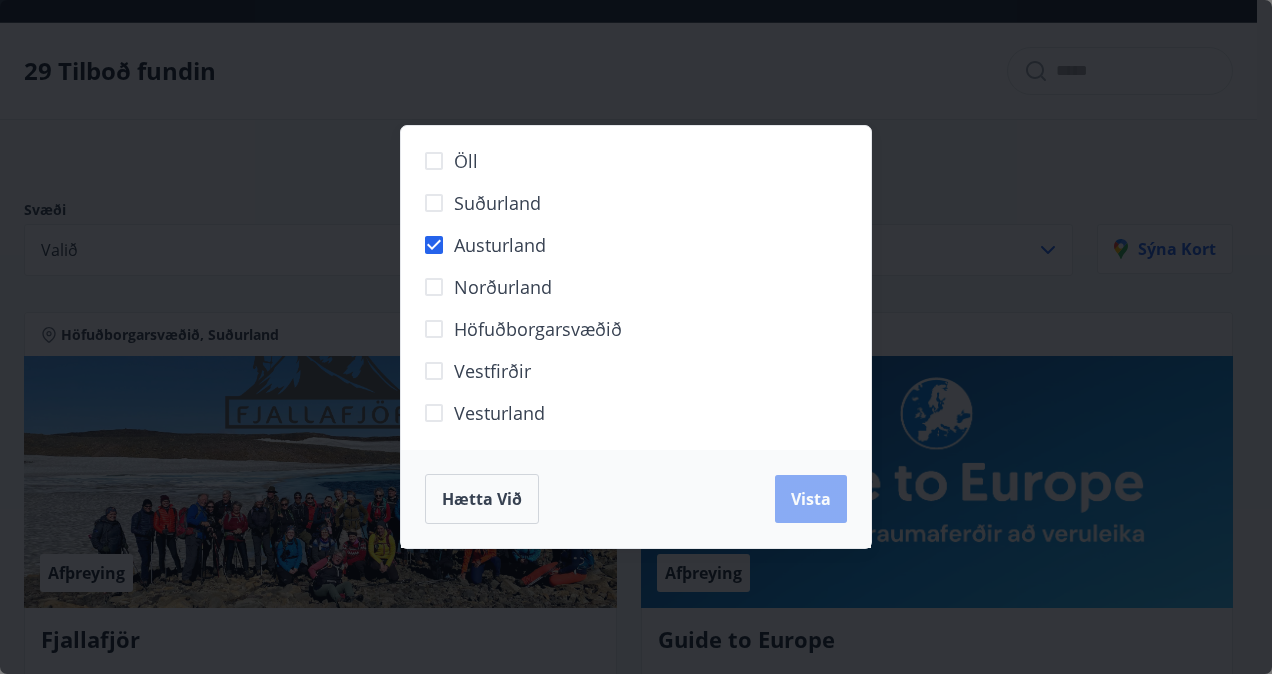 click on "Vista" at bounding box center (811, 499) 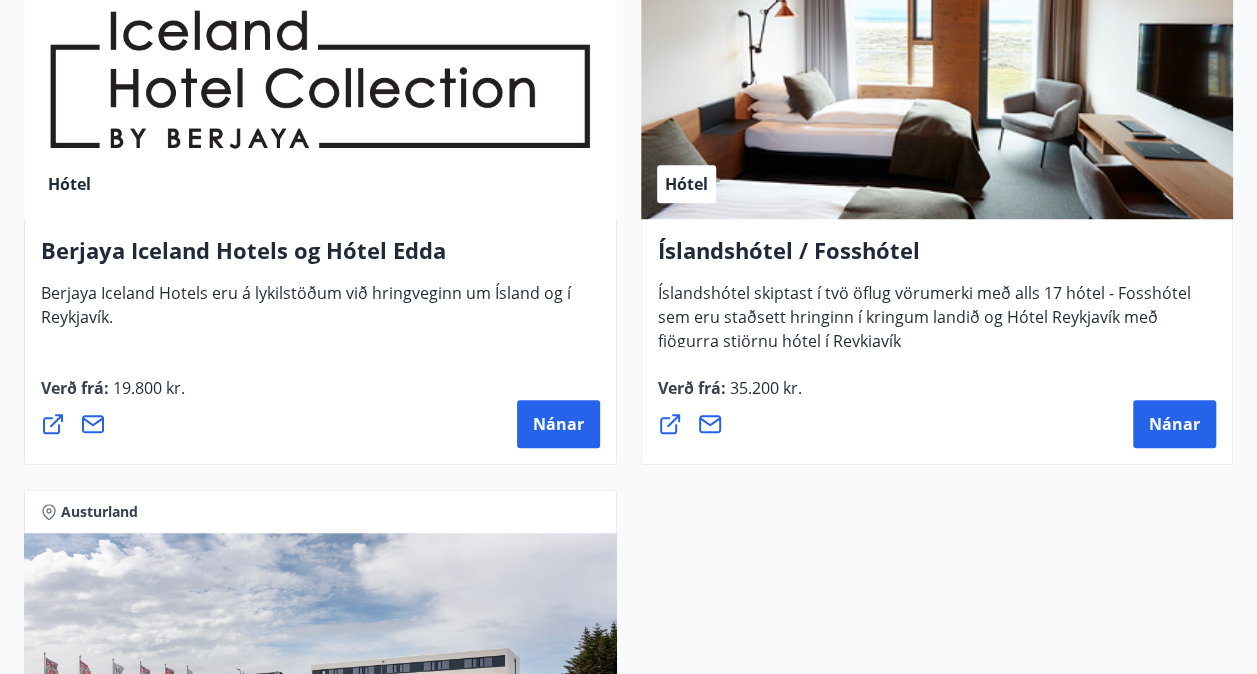 scroll, scrollTop: 556, scrollLeft: 0, axis: vertical 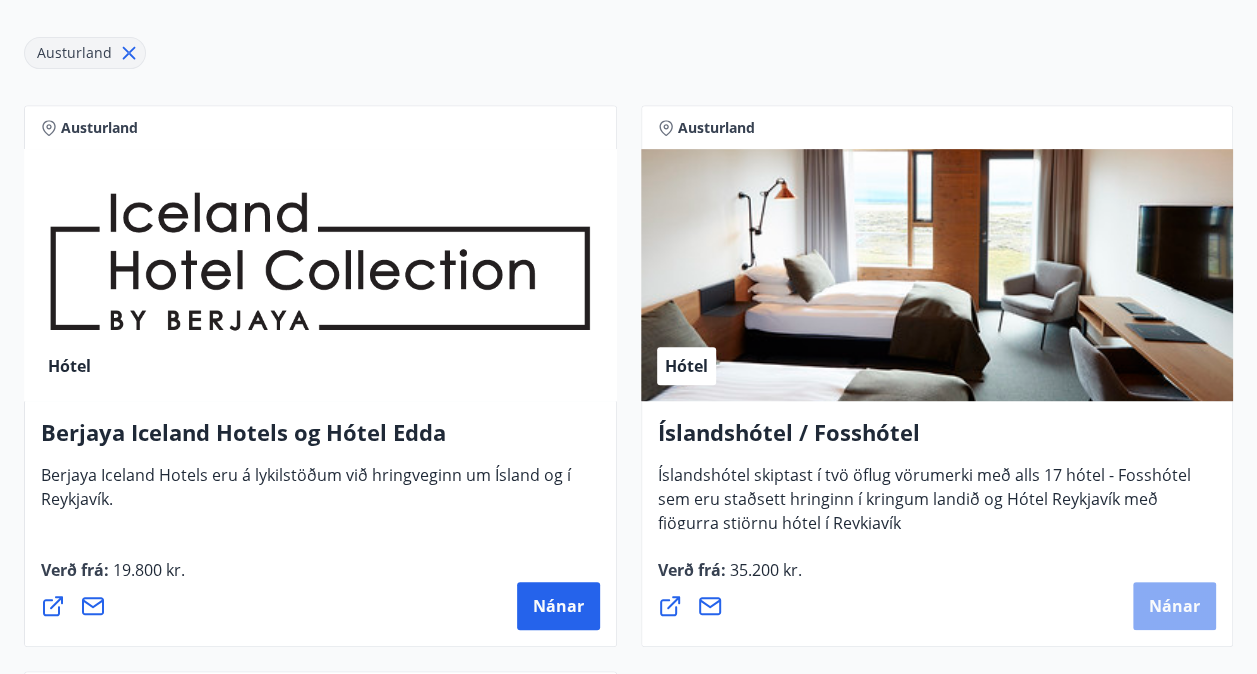 click on "Nánar" at bounding box center [1174, 606] 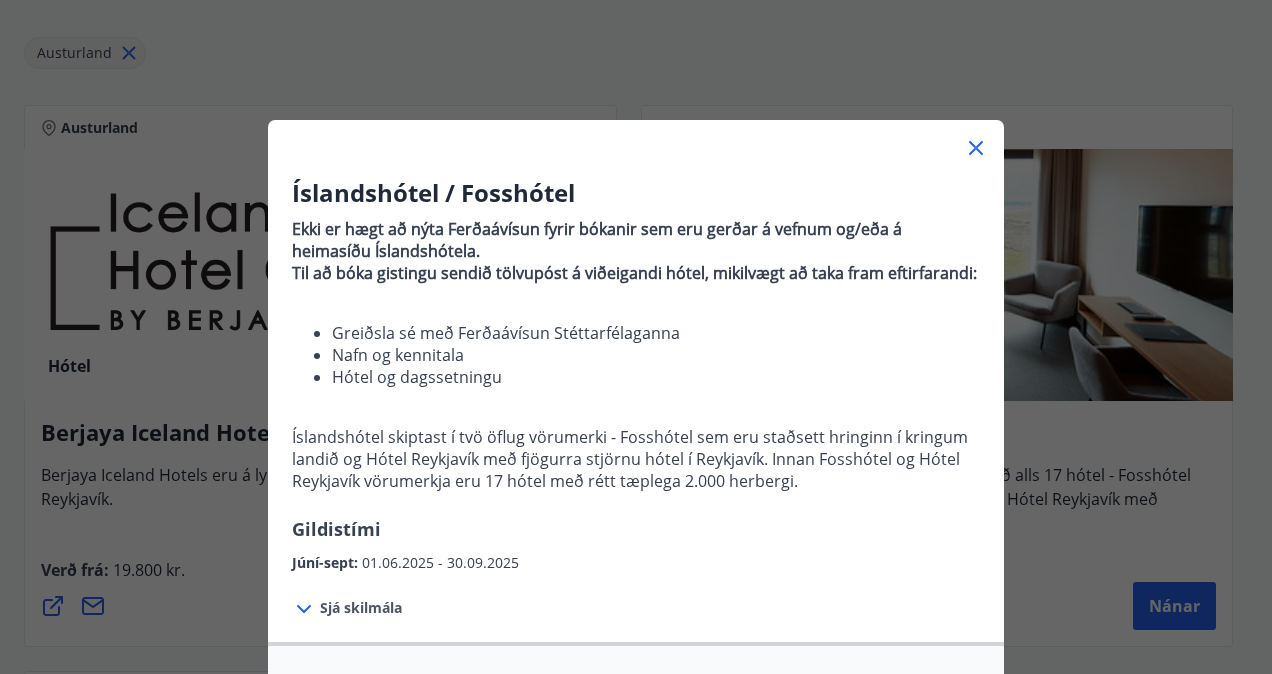 click 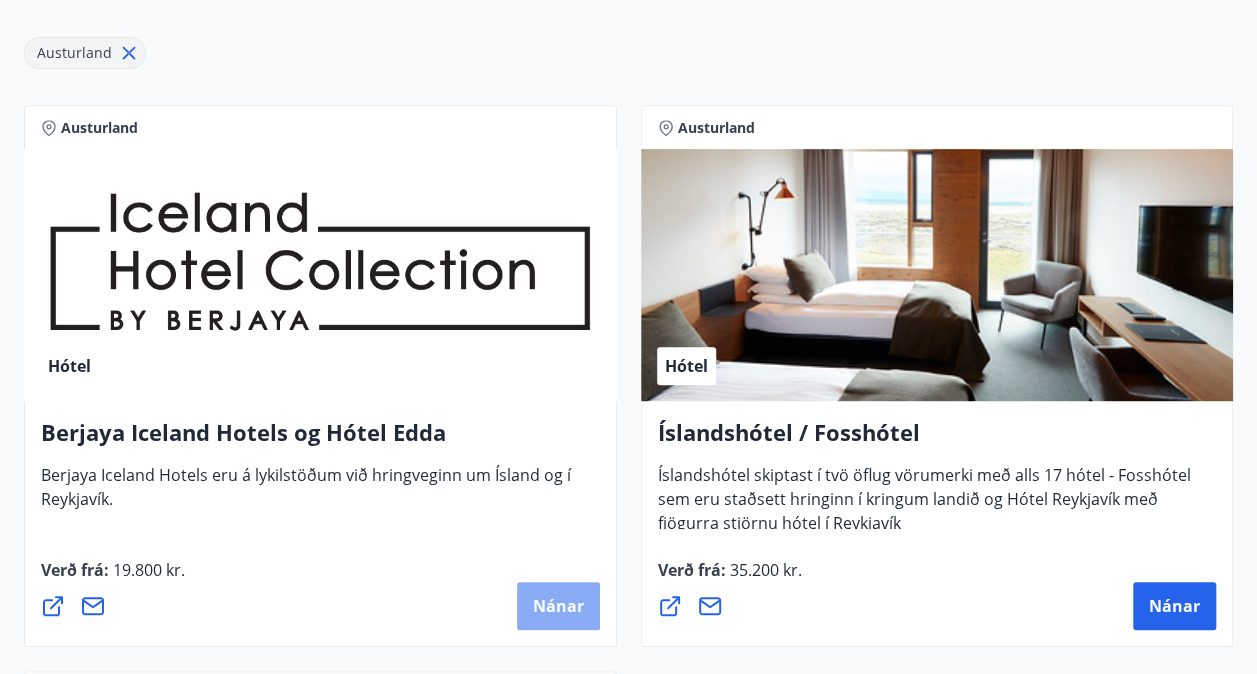 click on "Nánar" at bounding box center [558, 606] 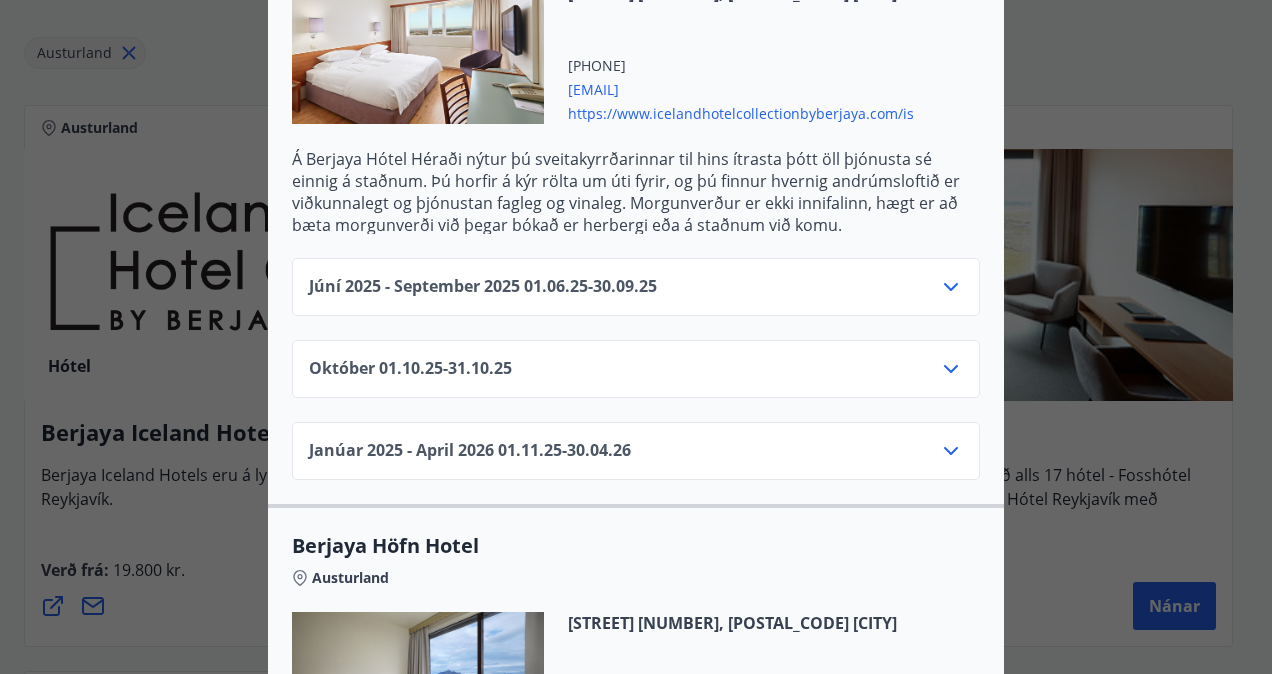 scroll, scrollTop: 688, scrollLeft: 0, axis: vertical 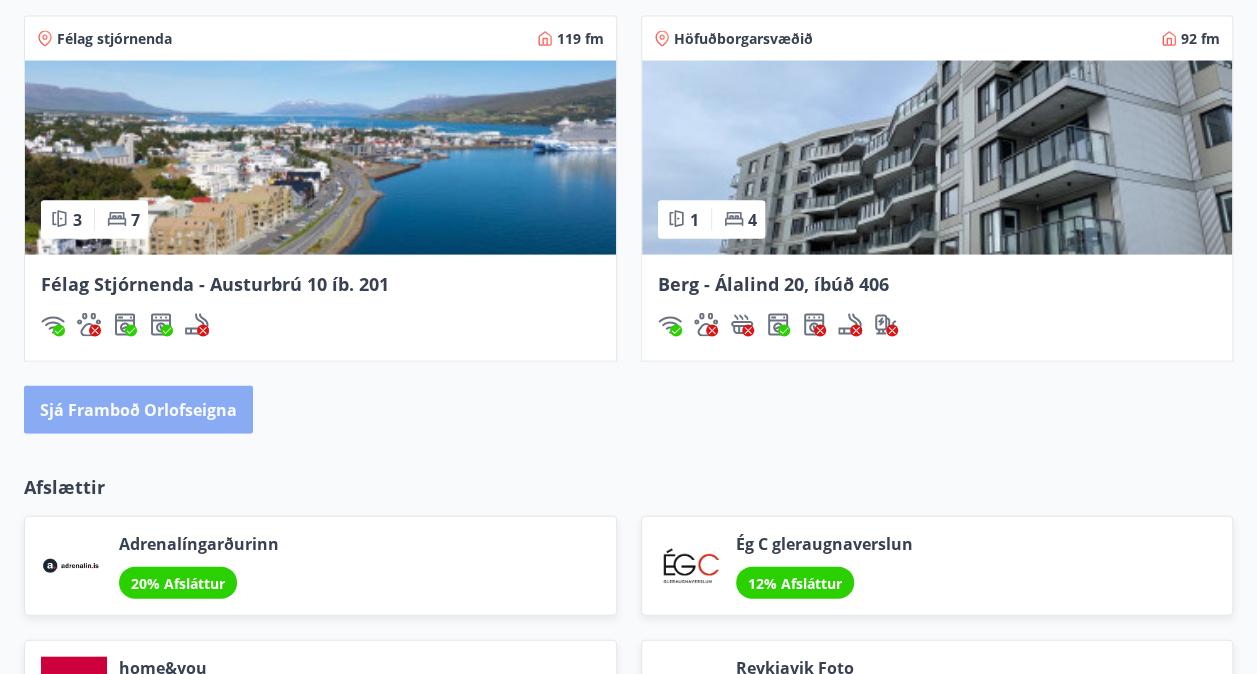 click on "Sjá framboð orlofseigna" at bounding box center [138, 410] 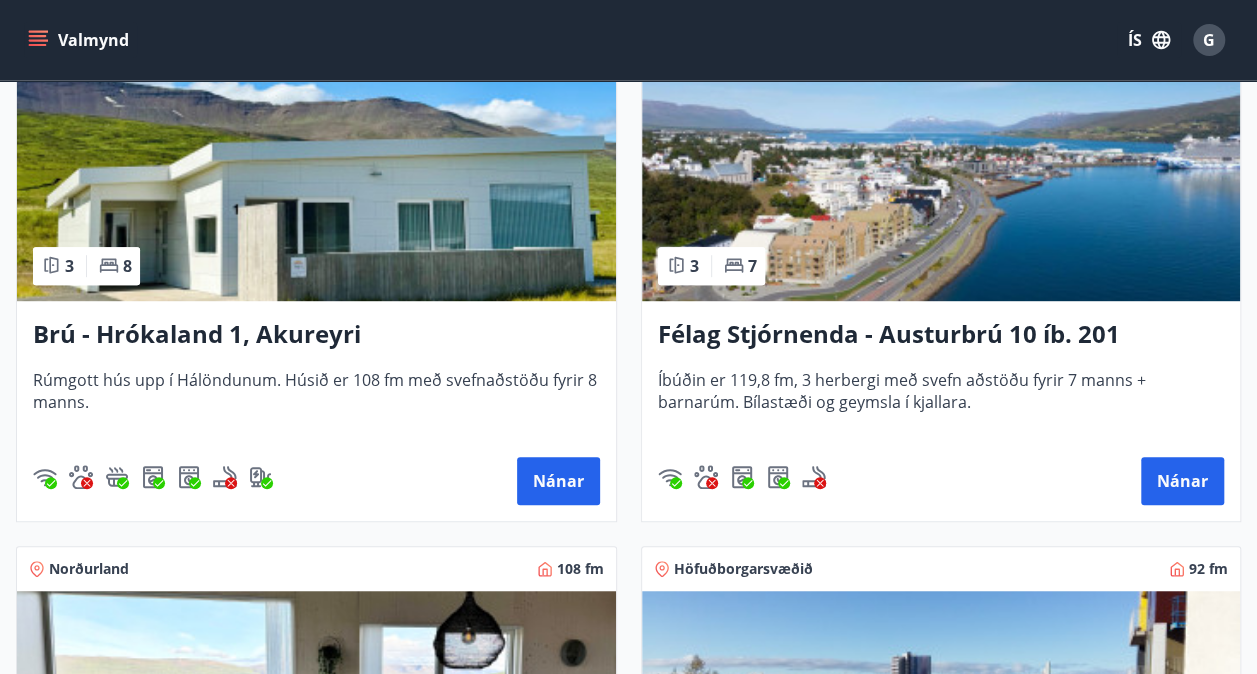 scroll, scrollTop: 466, scrollLeft: 0, axis: vertical 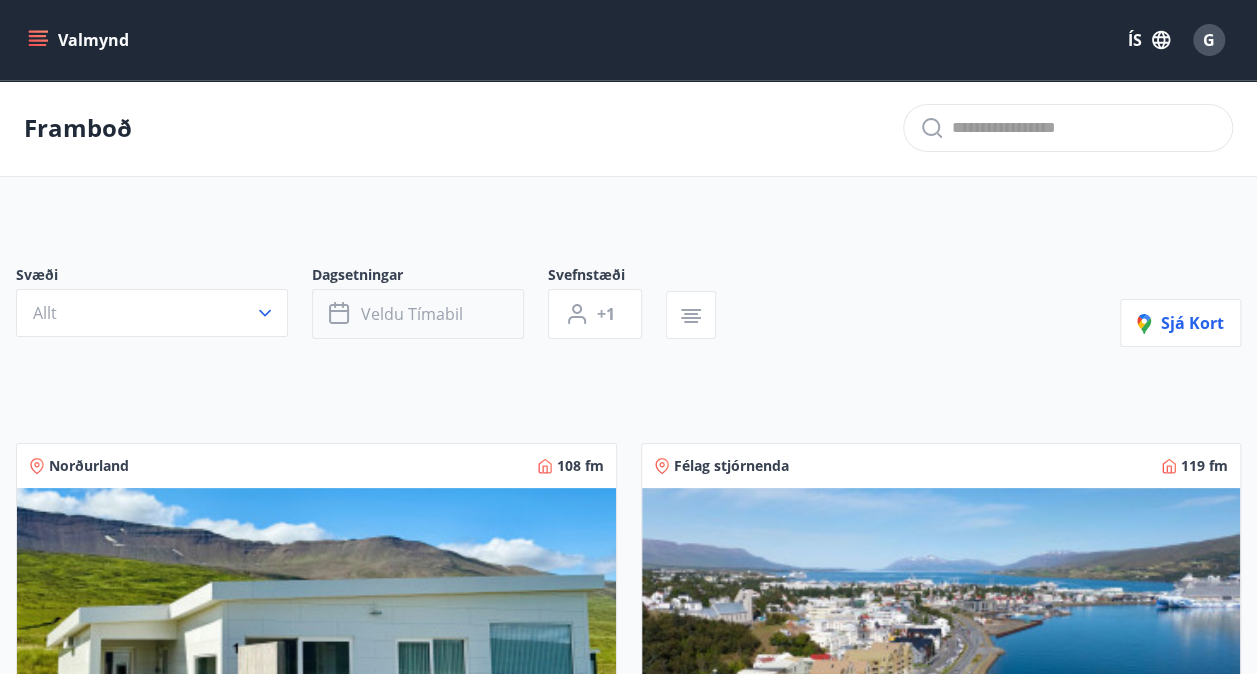 click on "Veldu tímabil" at bounding box center [412, 314] 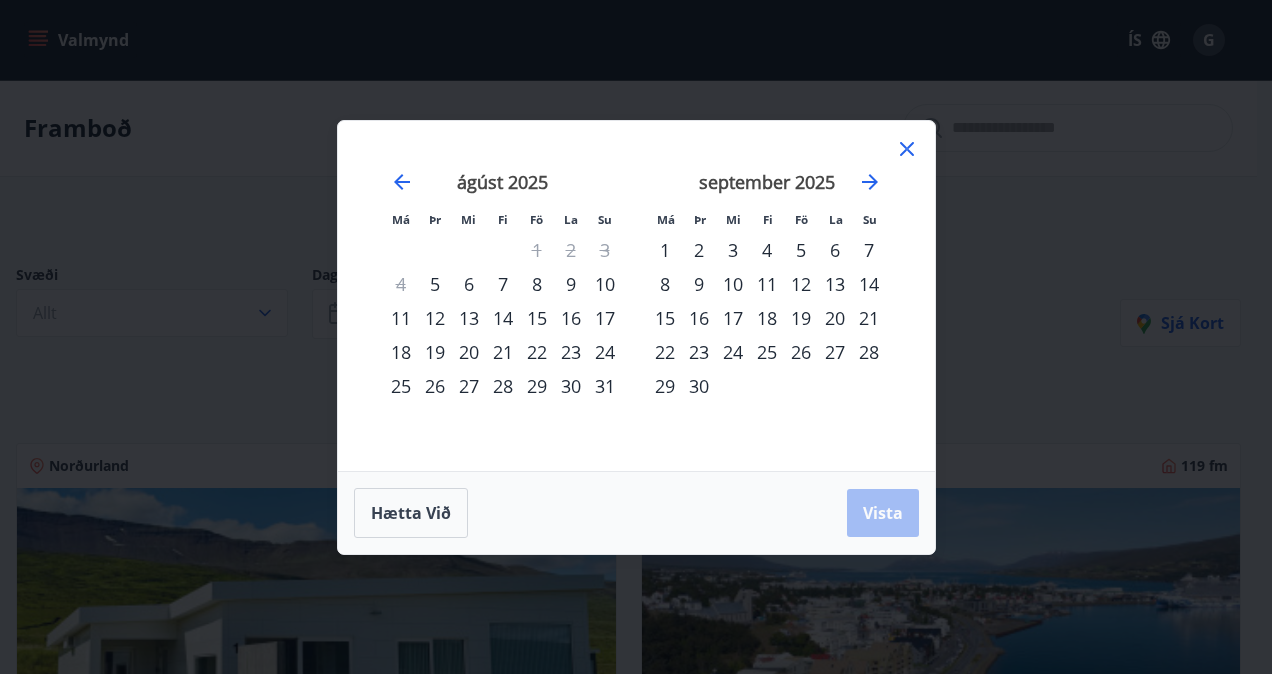 click on "6" at bounding box center (469, 284) 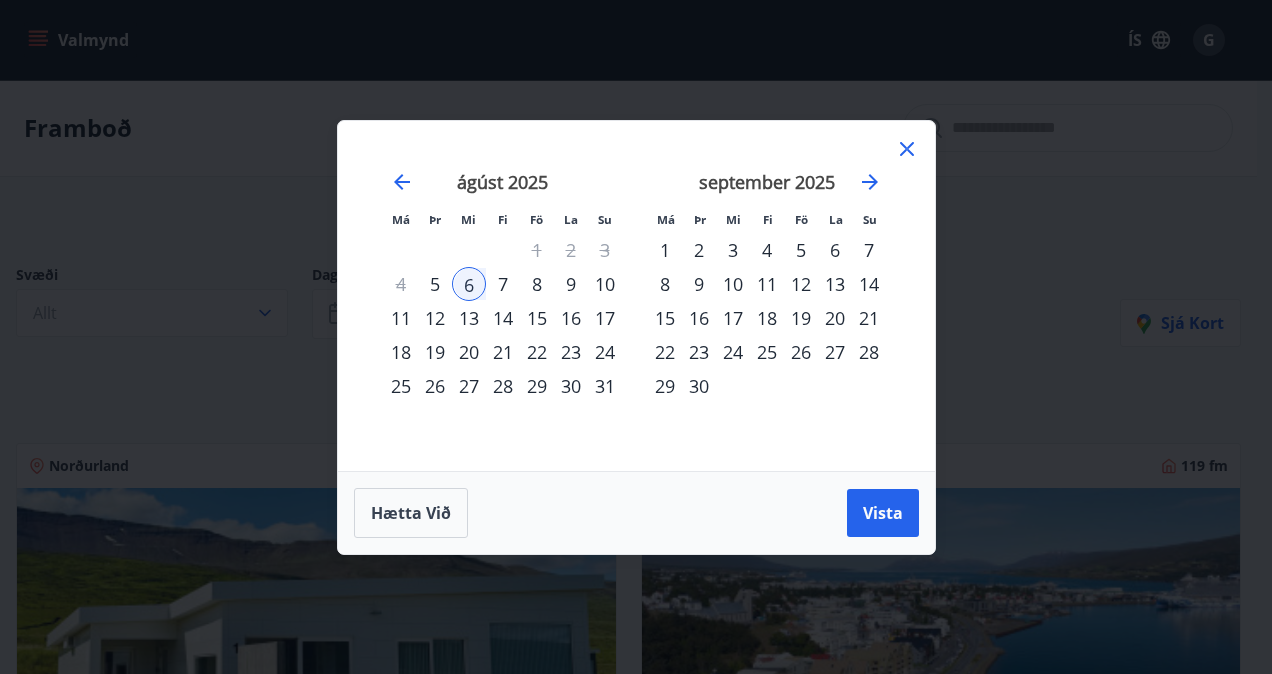 click on "13" at bounding box center [469, 318] 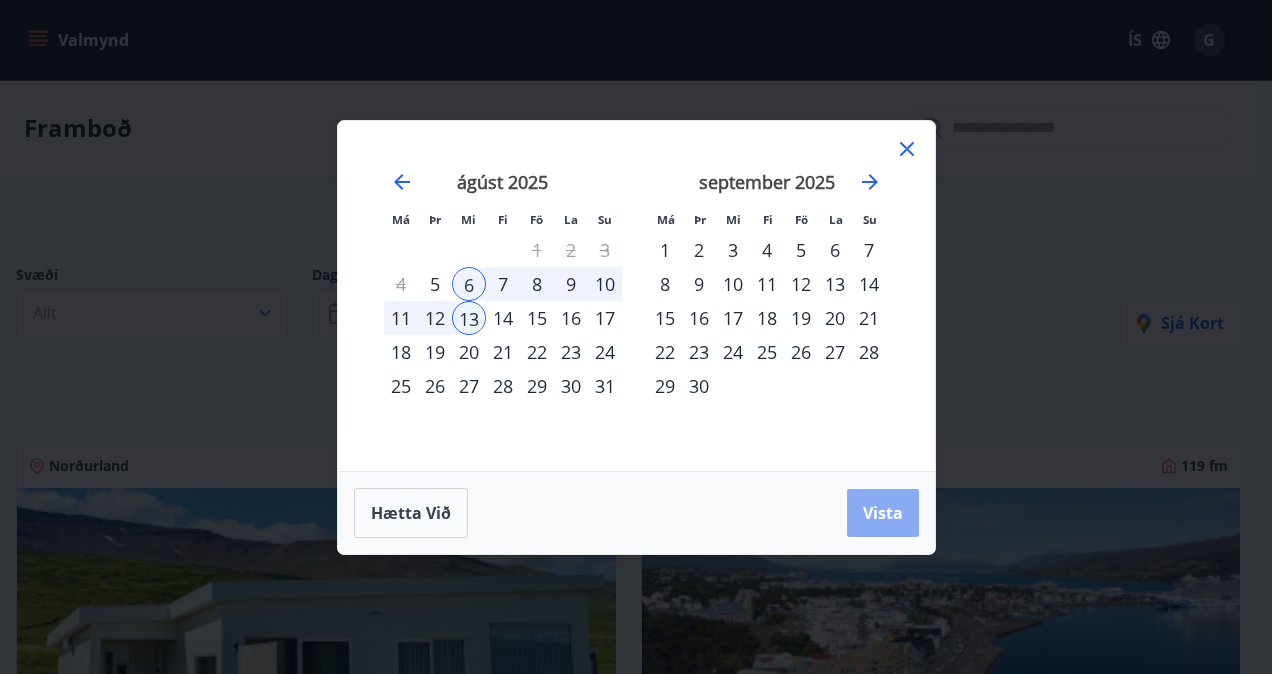 click on "Vista" at bounding box center [883, 513] 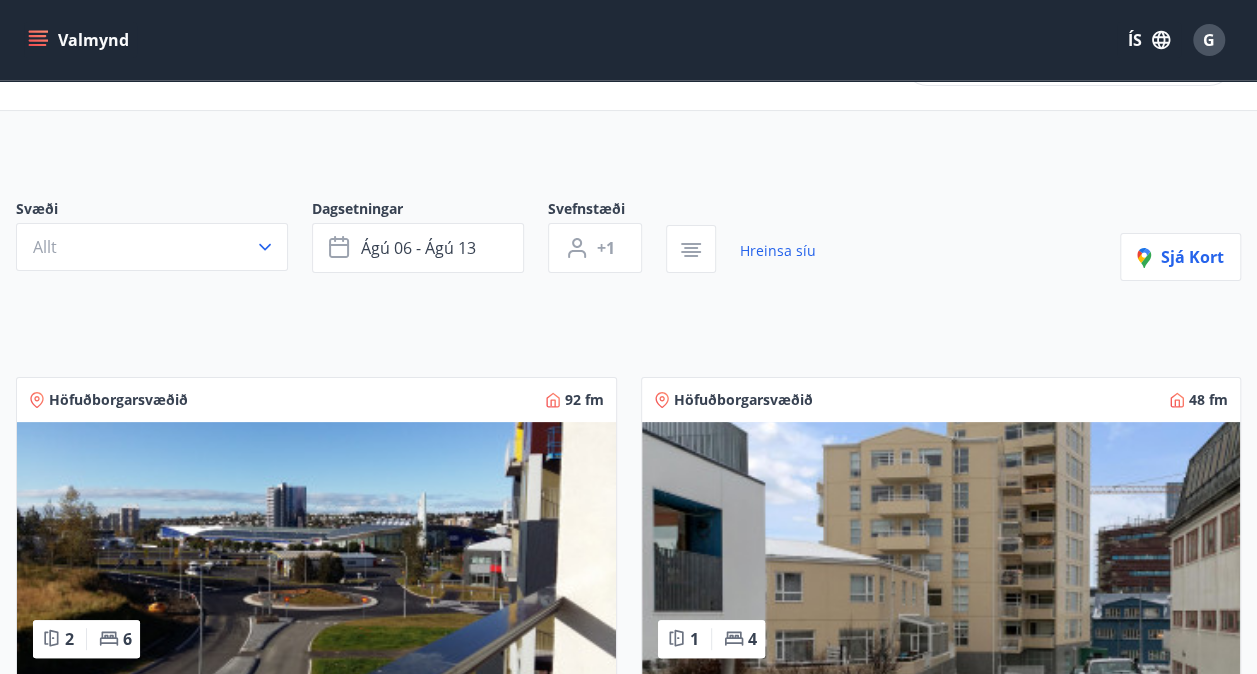 scroll, scrollTop: 0, scrollLeft: 0, axis: both 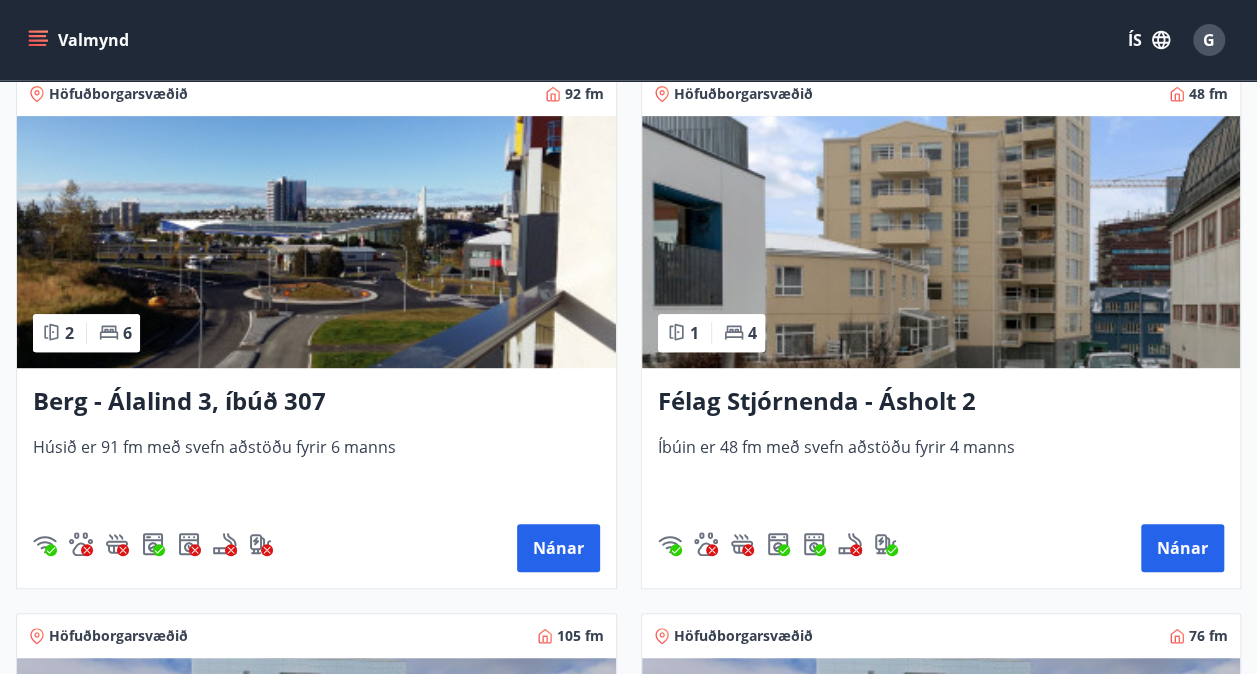 type 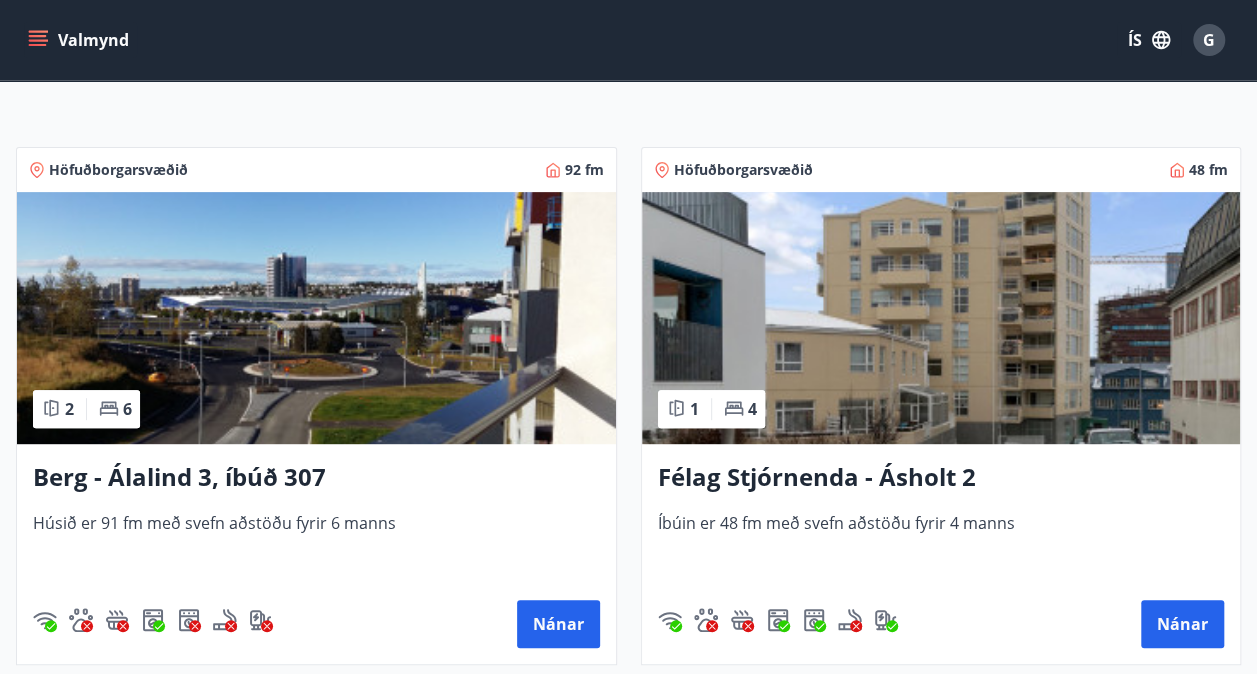 scroll, scrollTop: 292, scrollLeft: 0, axis: vertical 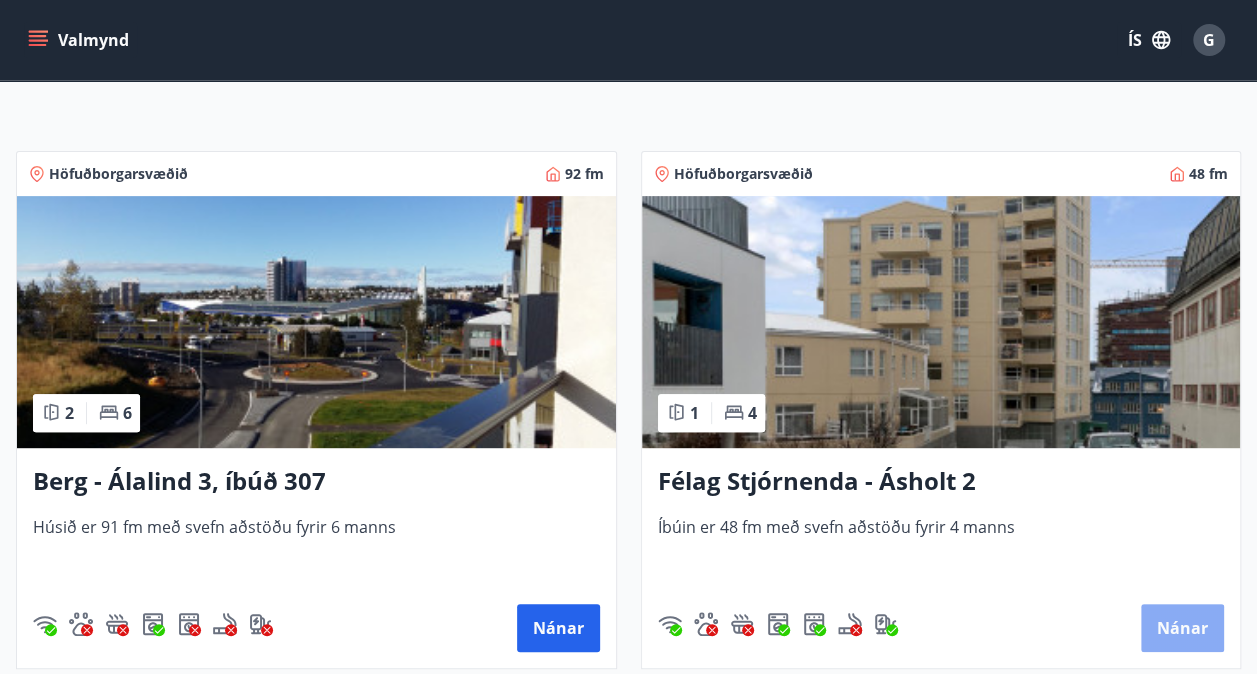 click on "Nánar" at bounding box center [1182, 628] 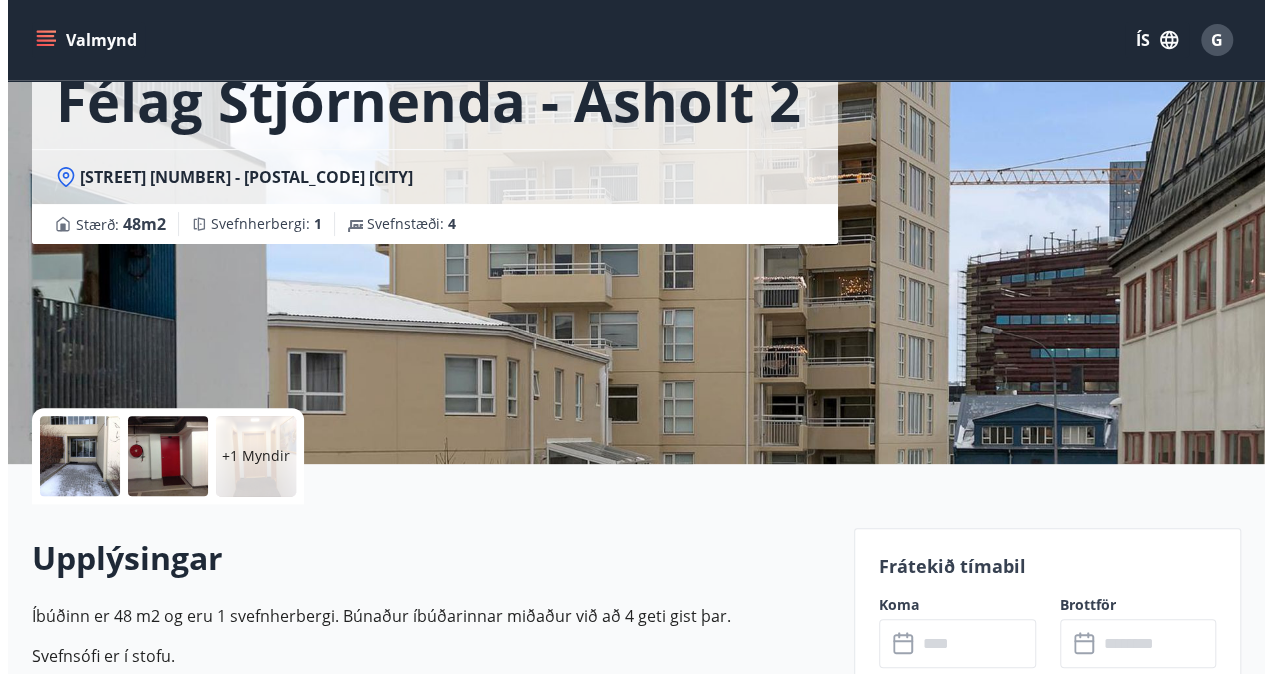 scroll, scrollTop: 160, scrollLeft: 0, axis: vertical 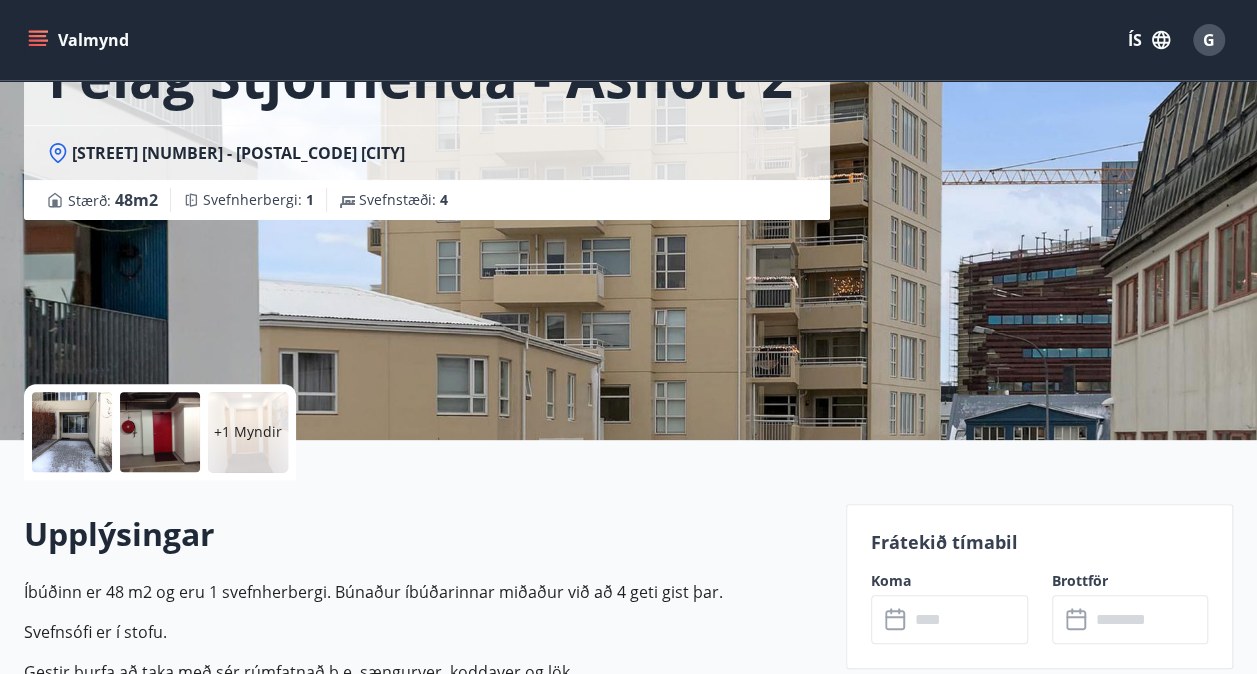 click at bounding box center (72, 432) 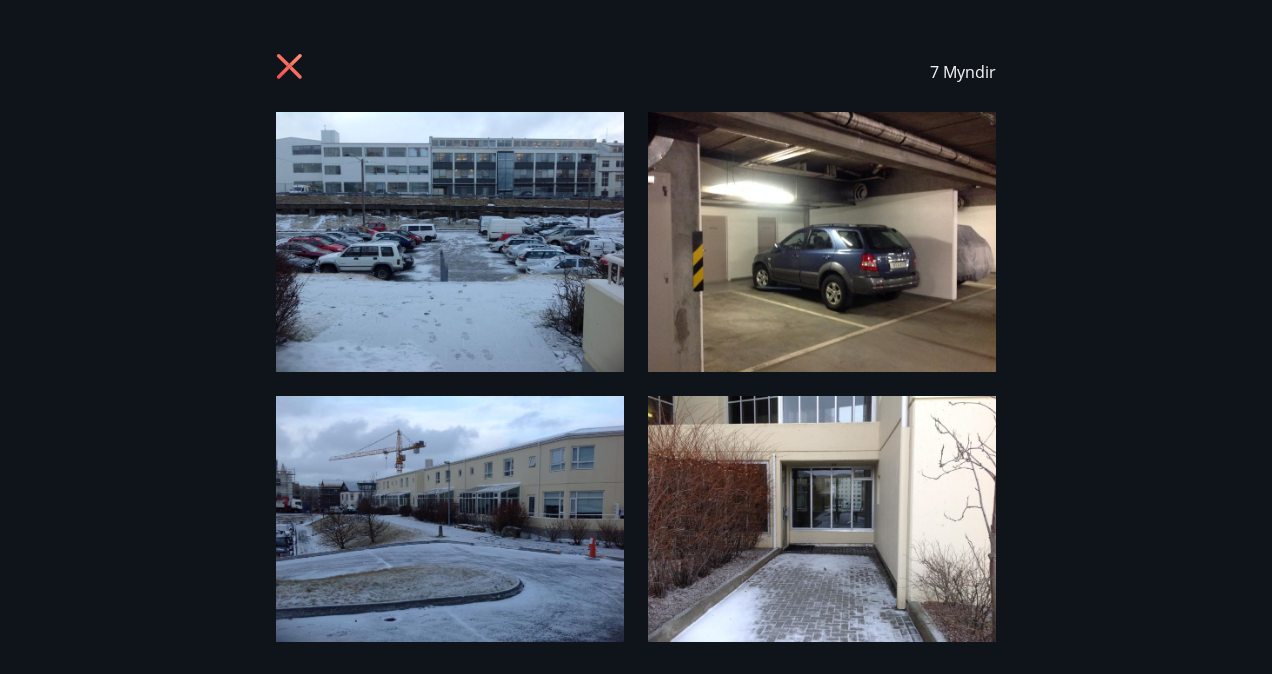 click at bounding box center (450, 242) 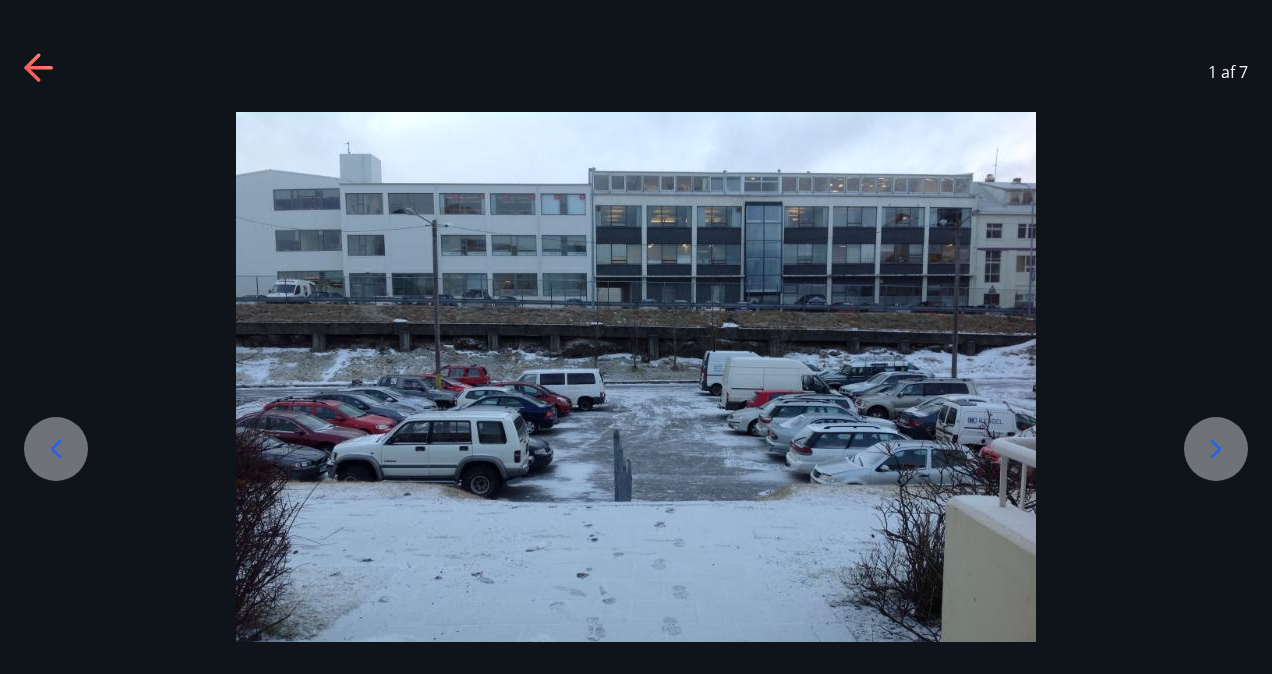 click 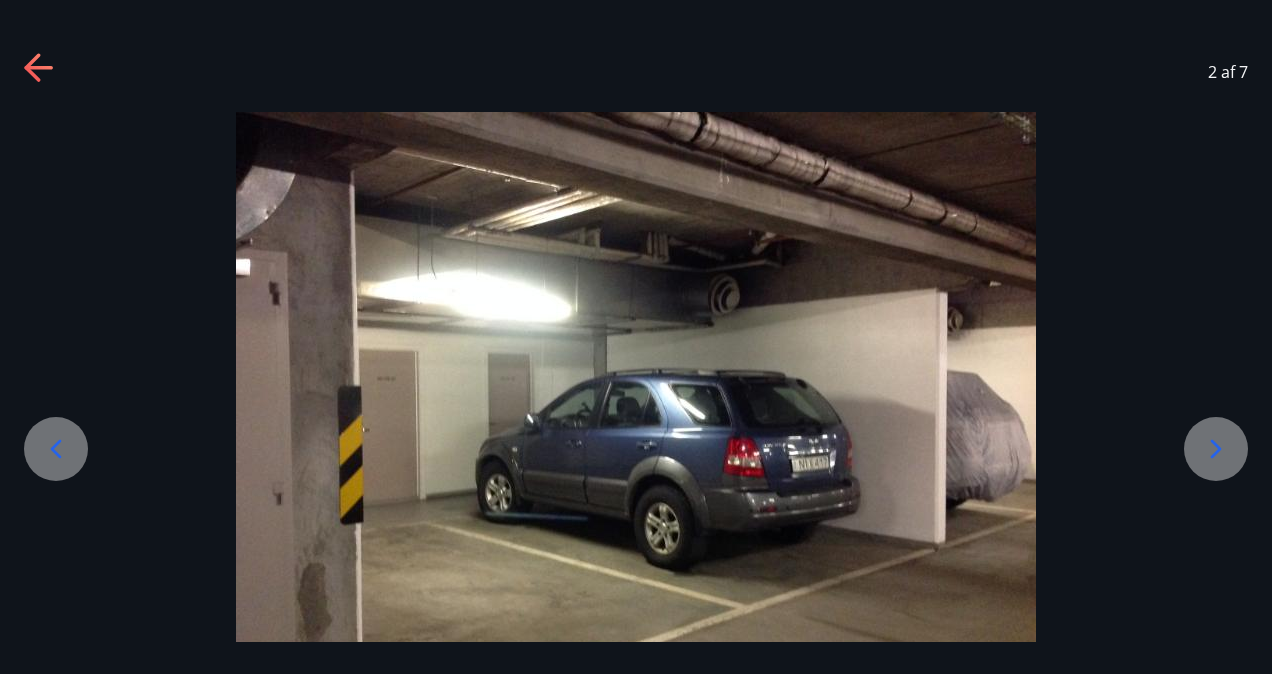 click 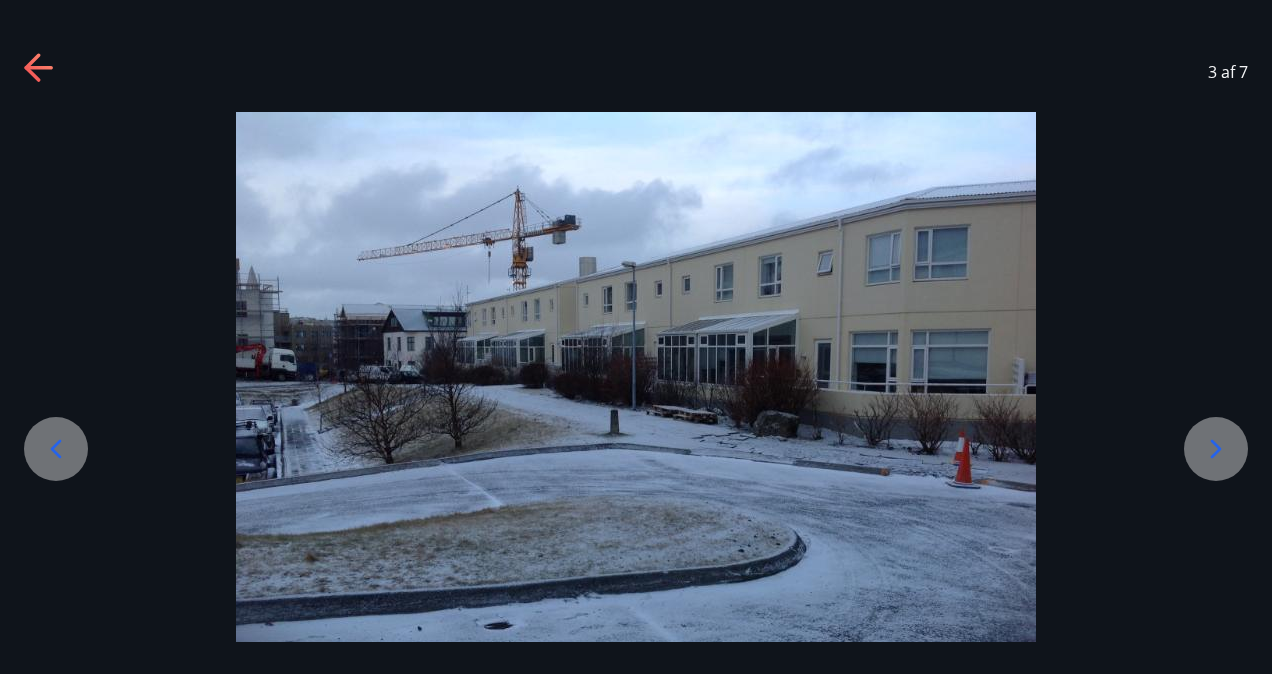 click 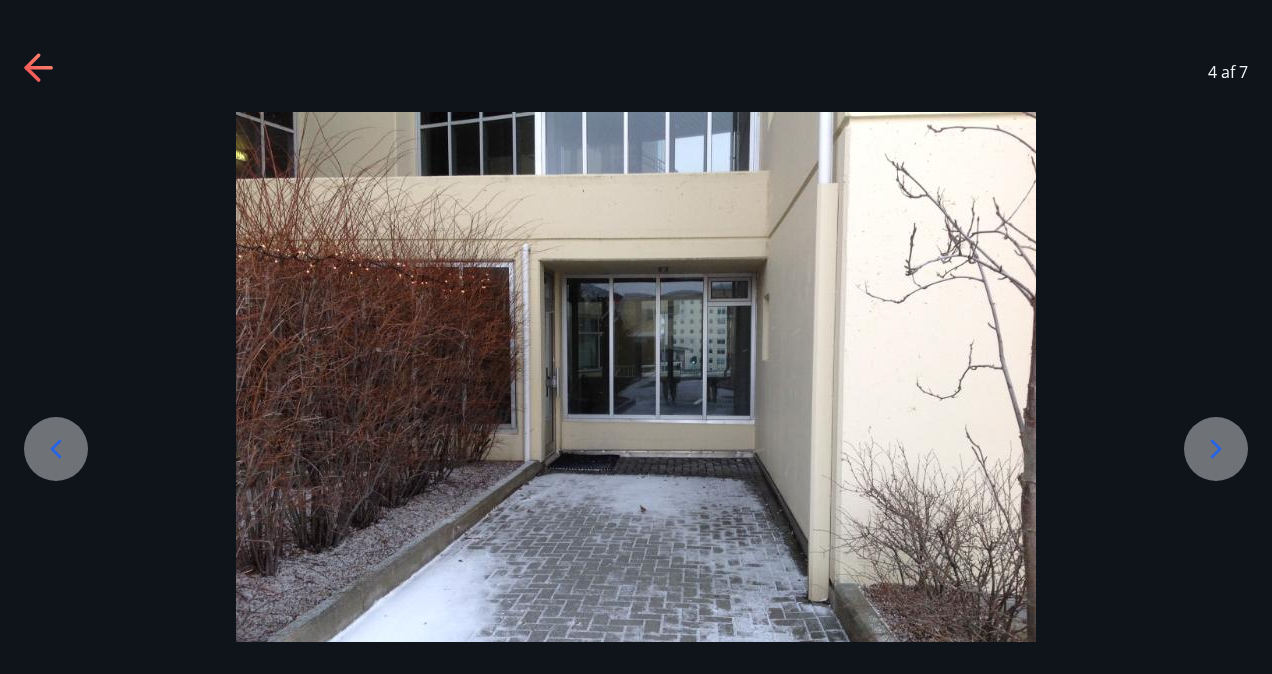 click 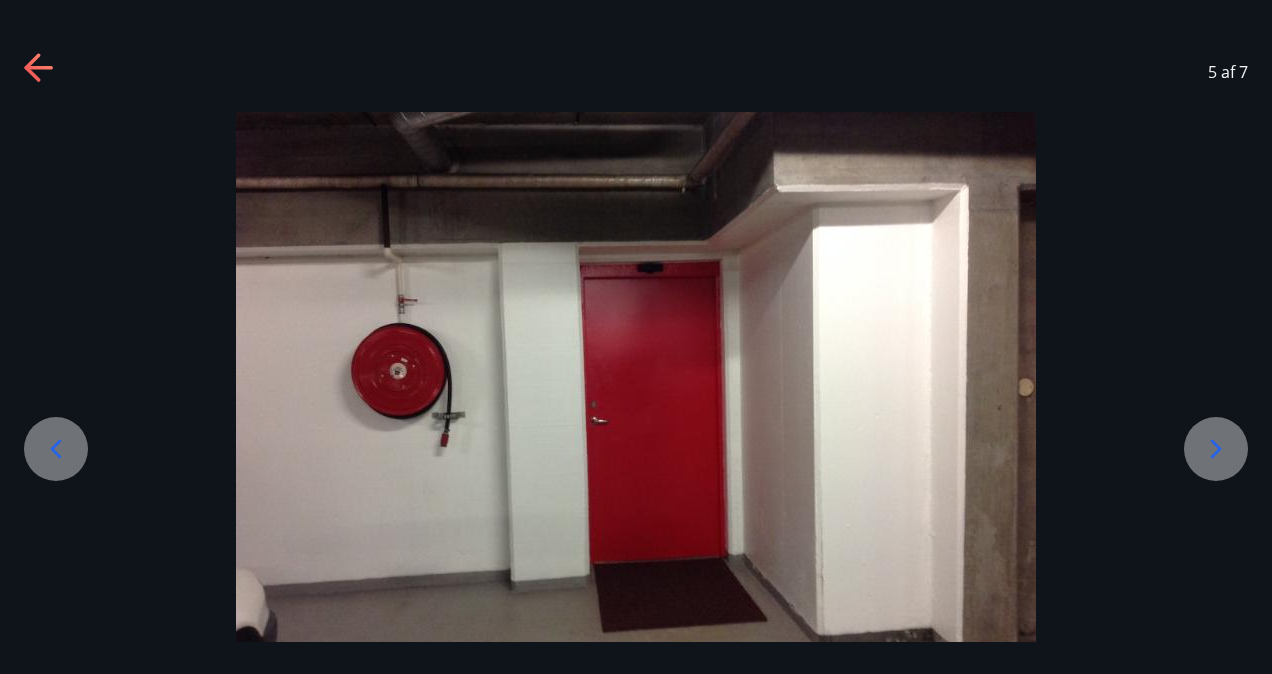 click 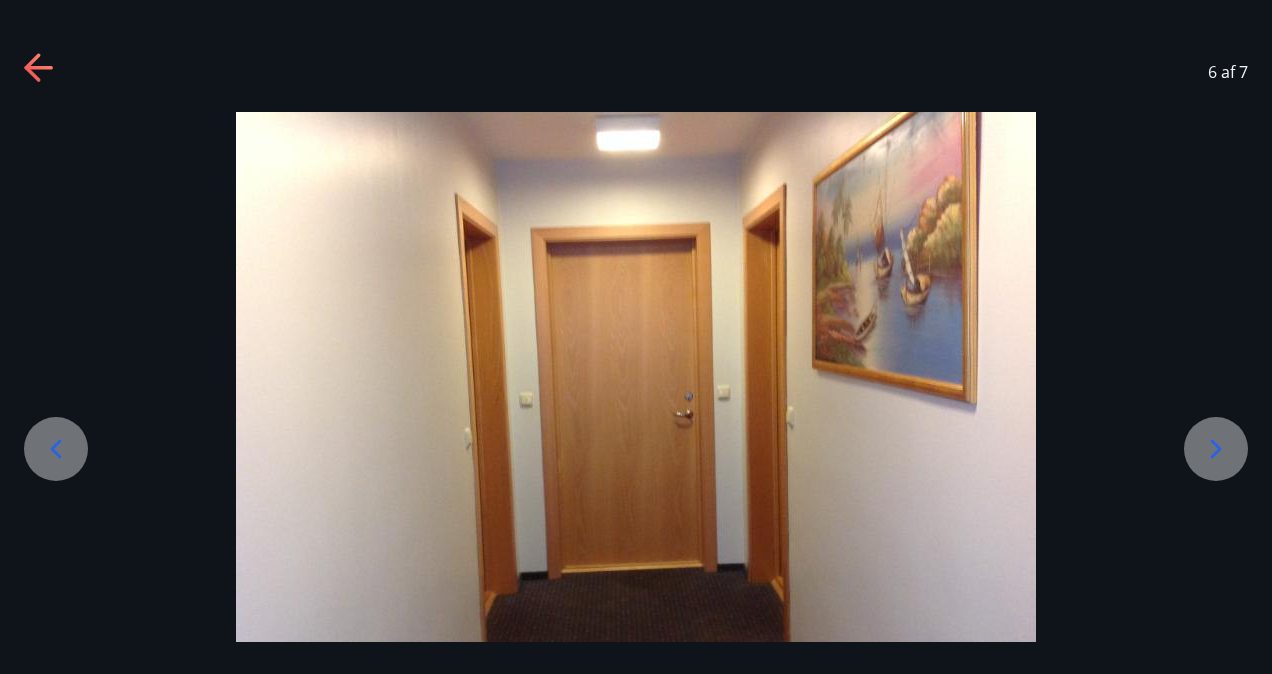 click 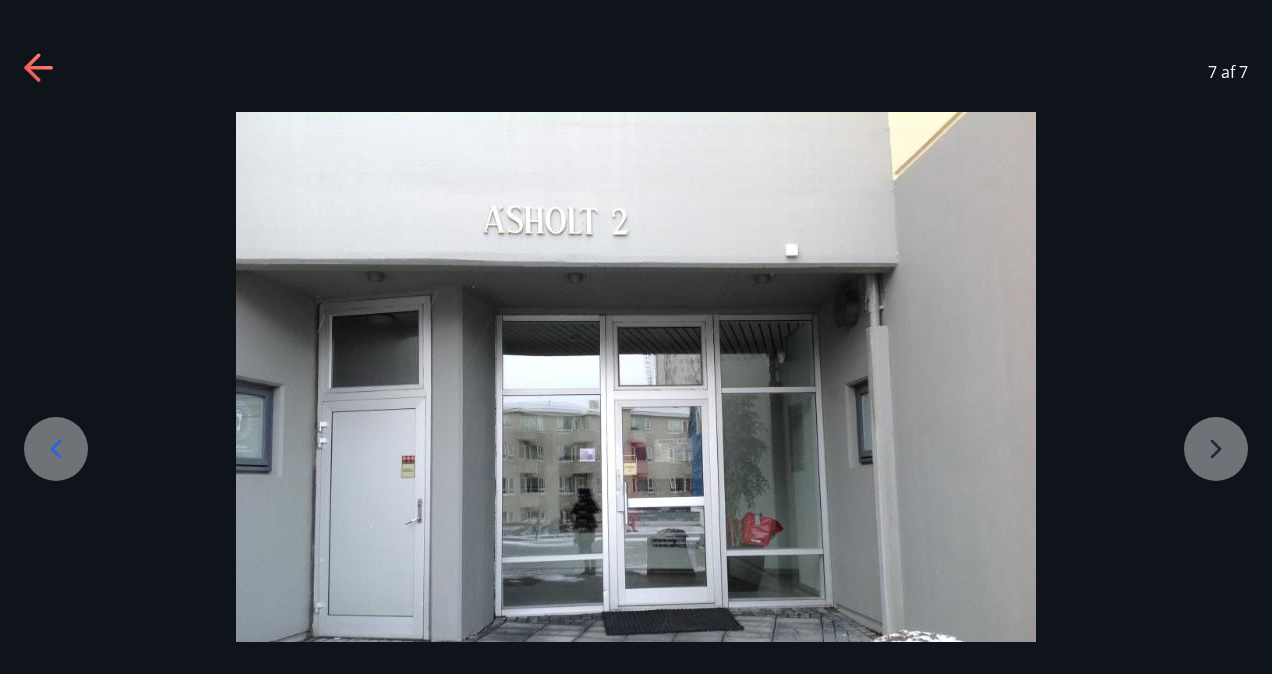 click at bounding box center [636, 410] 